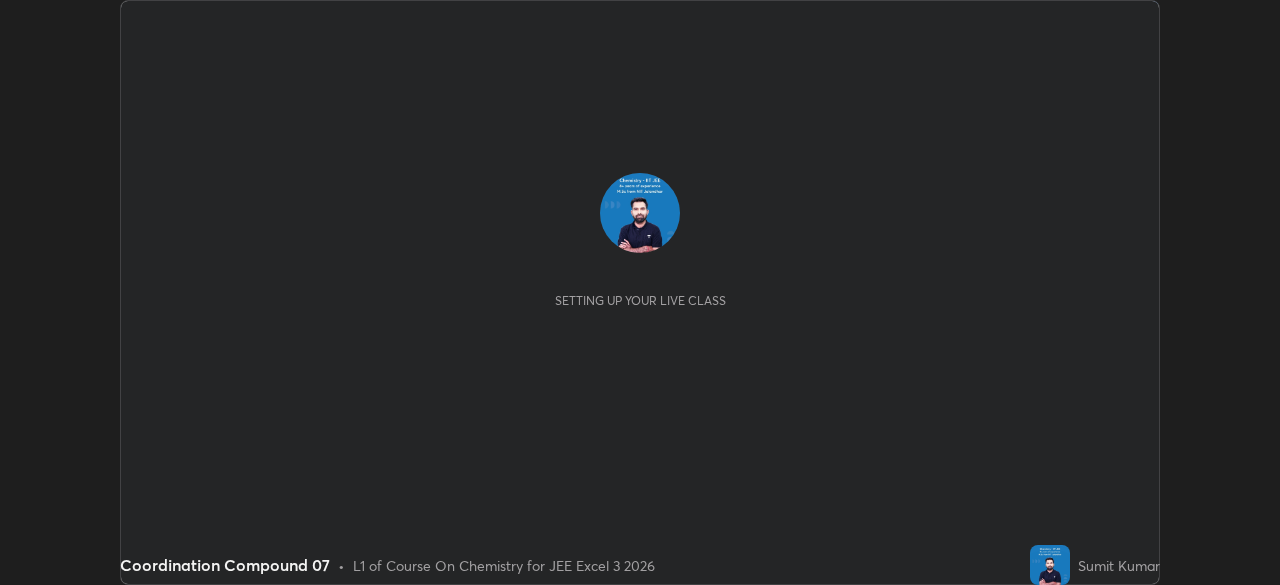 scroll, scrollTop: 0, scrollLeft: 0, axis: both 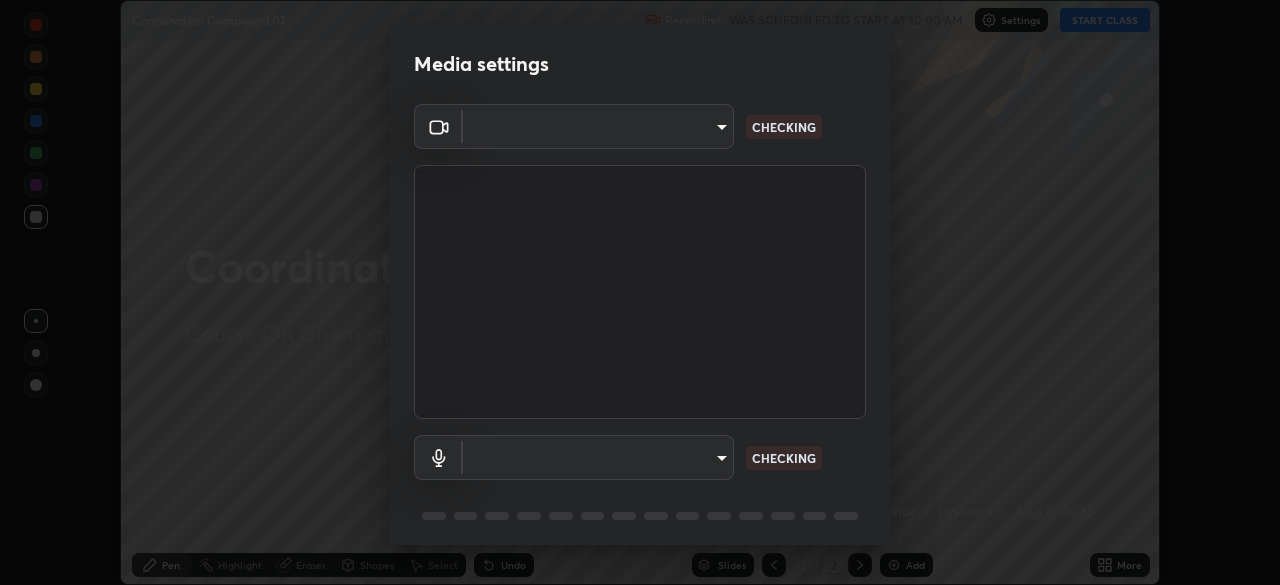 click on "Erase all Coordination Compound 07 Recording WAS SCHEDULED TO START AT  10:00 AM Settings START CLASS Setting up your live class Coordination Compound 07 • L1 of Course On Chemistry for JEE Excel 3 2026 [PERSON] Pen Highlight Eraser Shapes Select Undo Slides 2 / 2 Add More No doubts shared Encourage your learners to ask a doubt for better clarity Report an issue Reason for reporting Buffering Chat not working Audio - Video sync issue Educator video quality low ​ Attach an image Report Media settings ​ CHECKING ​ CHECKING 1 / 5 Next" at bounding box center [640, 292] 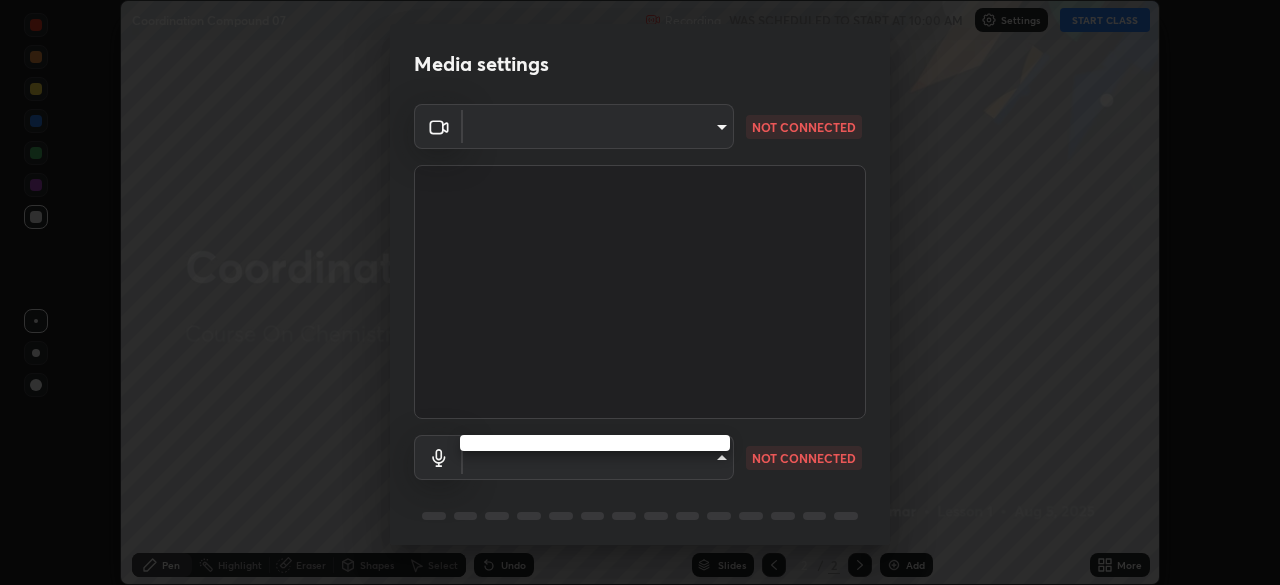 type on "0fd92c63274a1da87ca8b83bccb824cc967b90f14fb0b07e914fad7f84ec74b5" 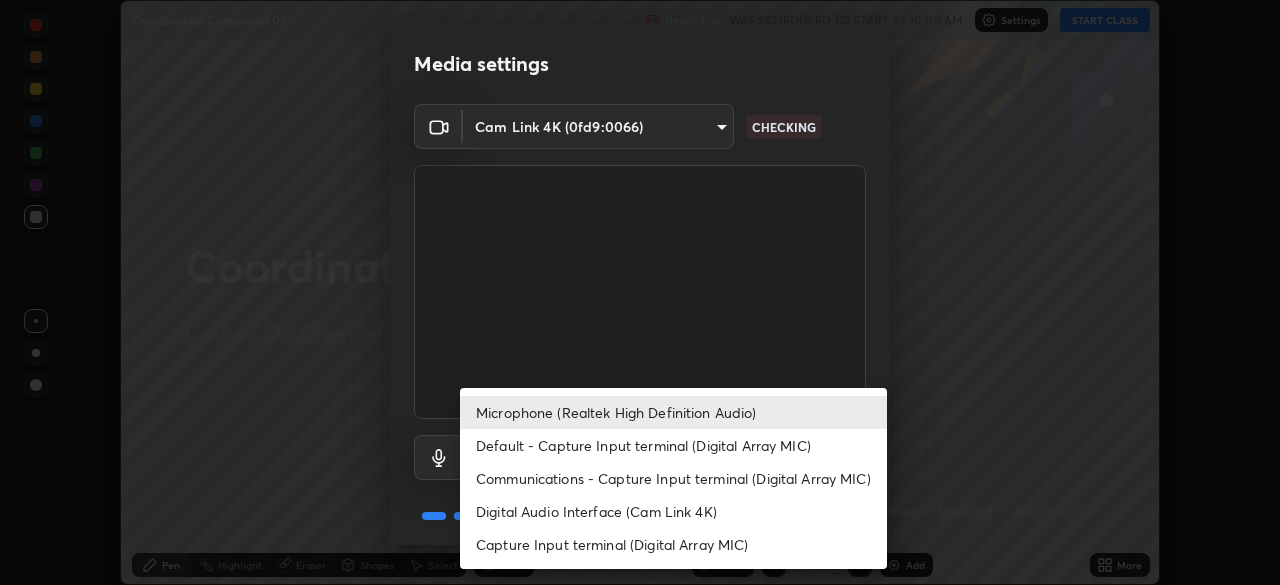 click on "Default - Capture Input terminal (Digital Array MIC)" at bounding box center [673, 445] 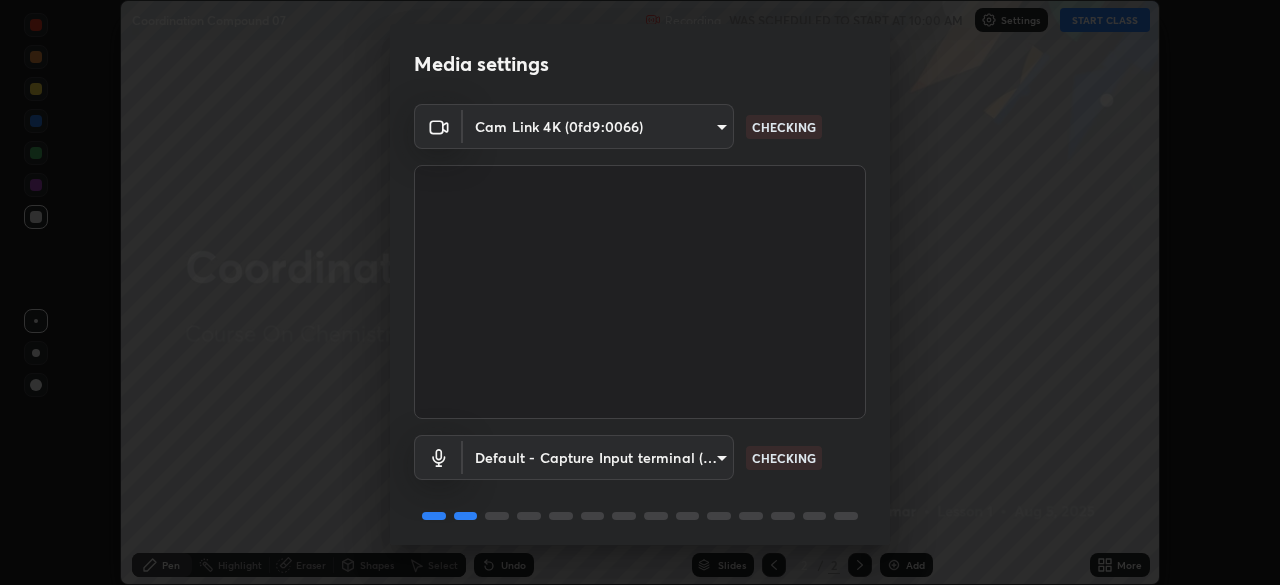 type on "default" 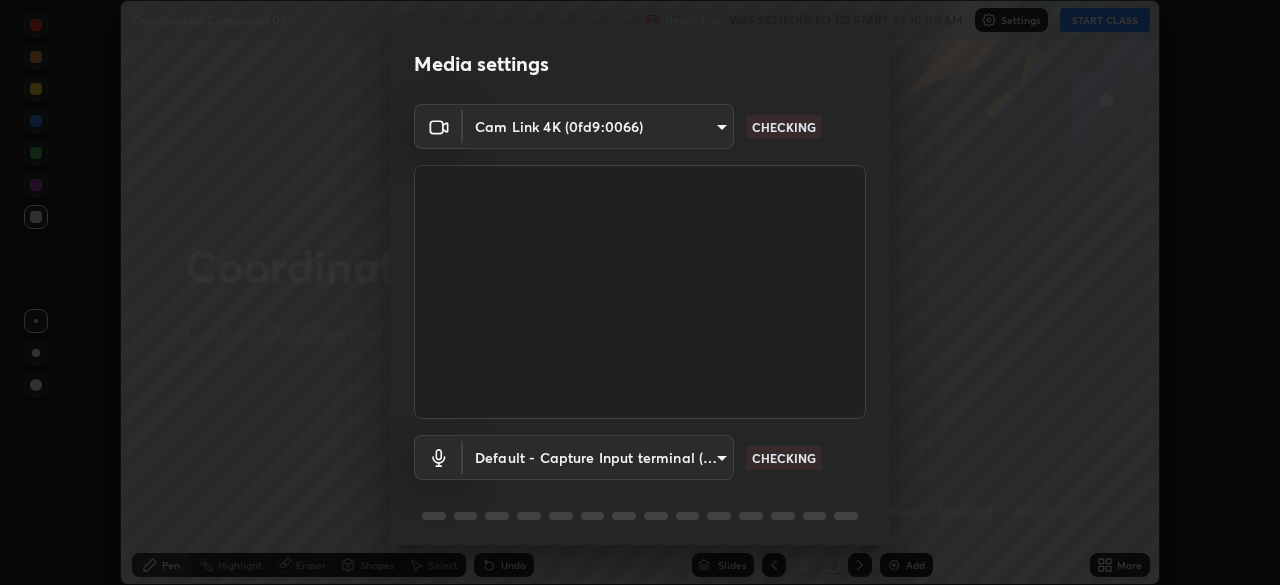 scroll, scrollTop: 71, scrollLeft: 0, axis: vertical 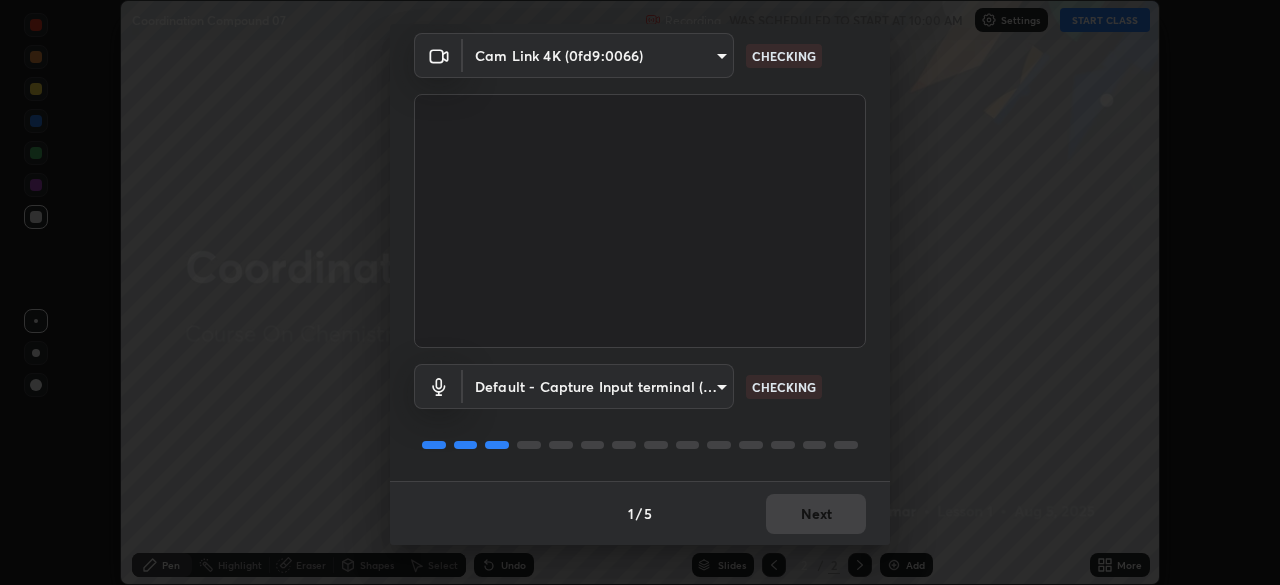 click on "1 / 5 Next" at bounding box center [640, 513] 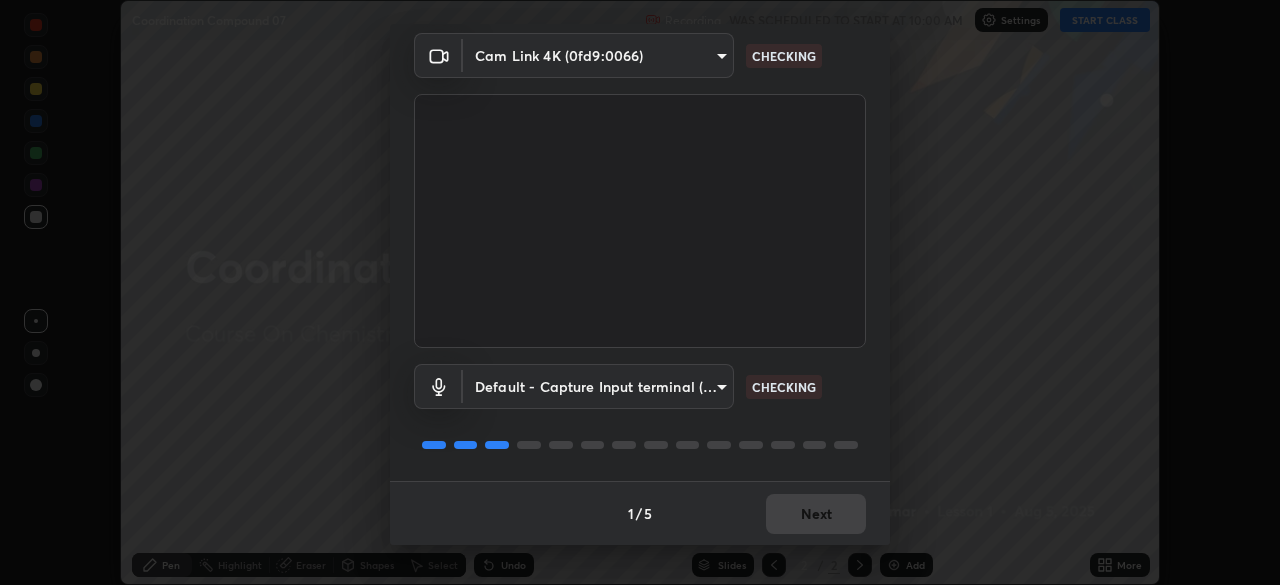 click on "1 / 5 Next" at bounding box center [640, 513] 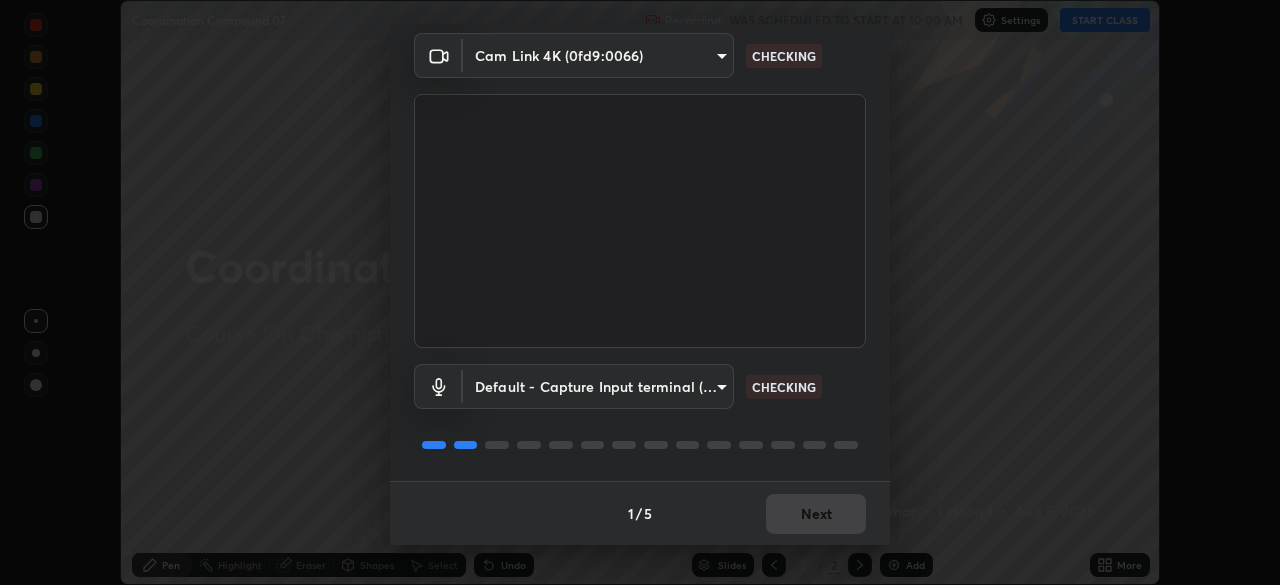 click on "1 / 5 Next" at bounding box center (640, 513) 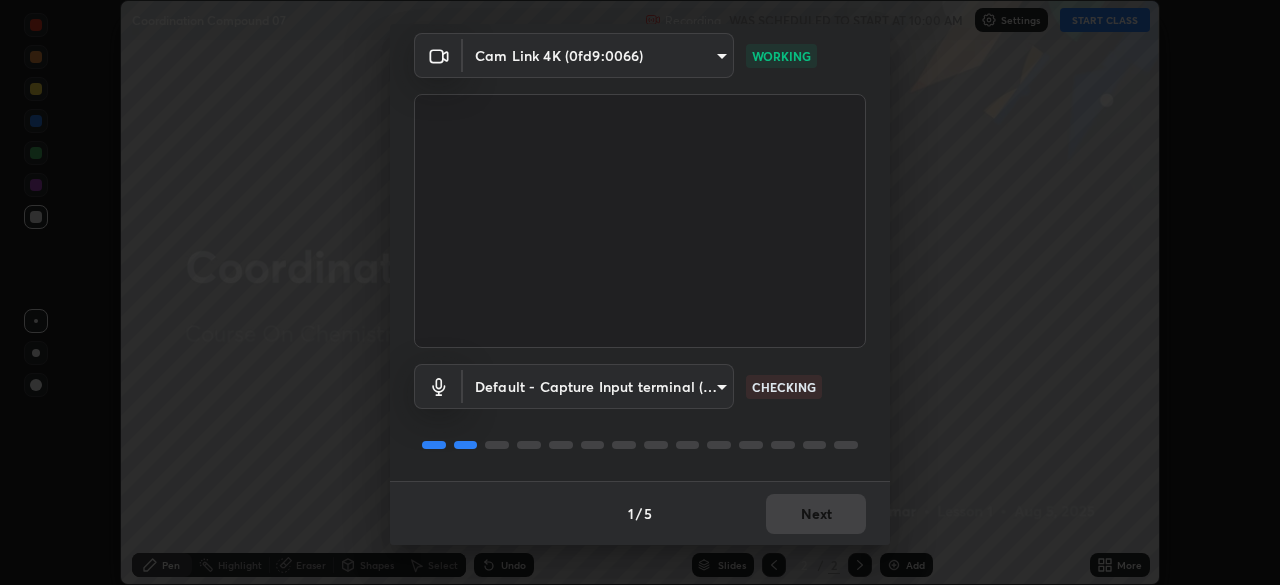 click on "1 / 5 Next" at bounding box center (640, 513) 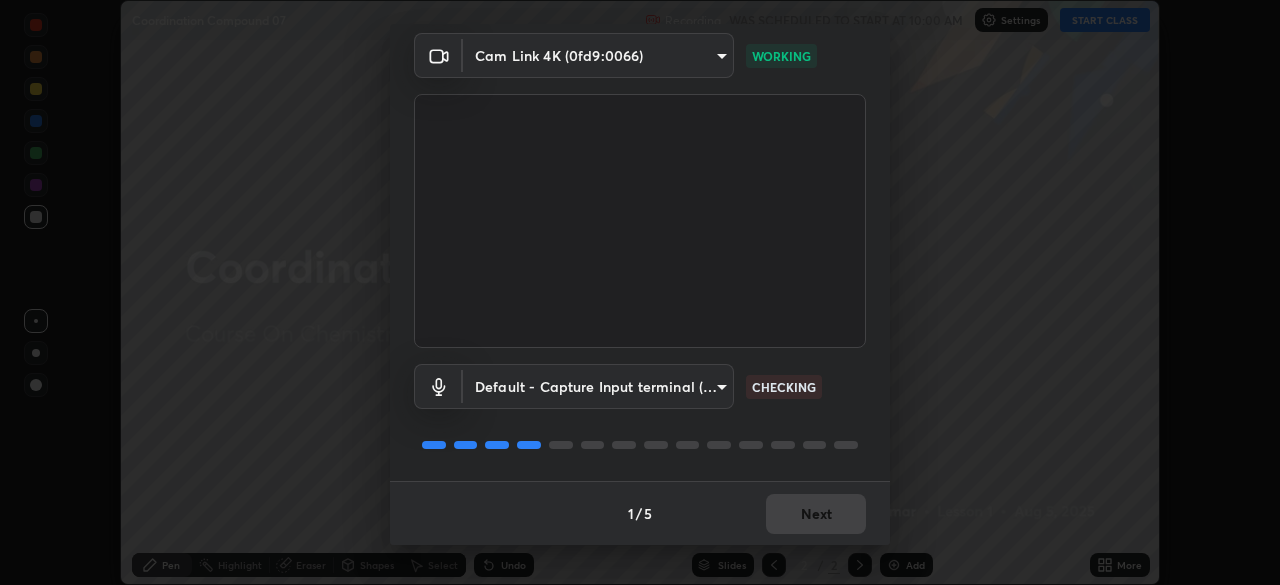click on "1 / 5 Next" at bounding box center [640, 513] 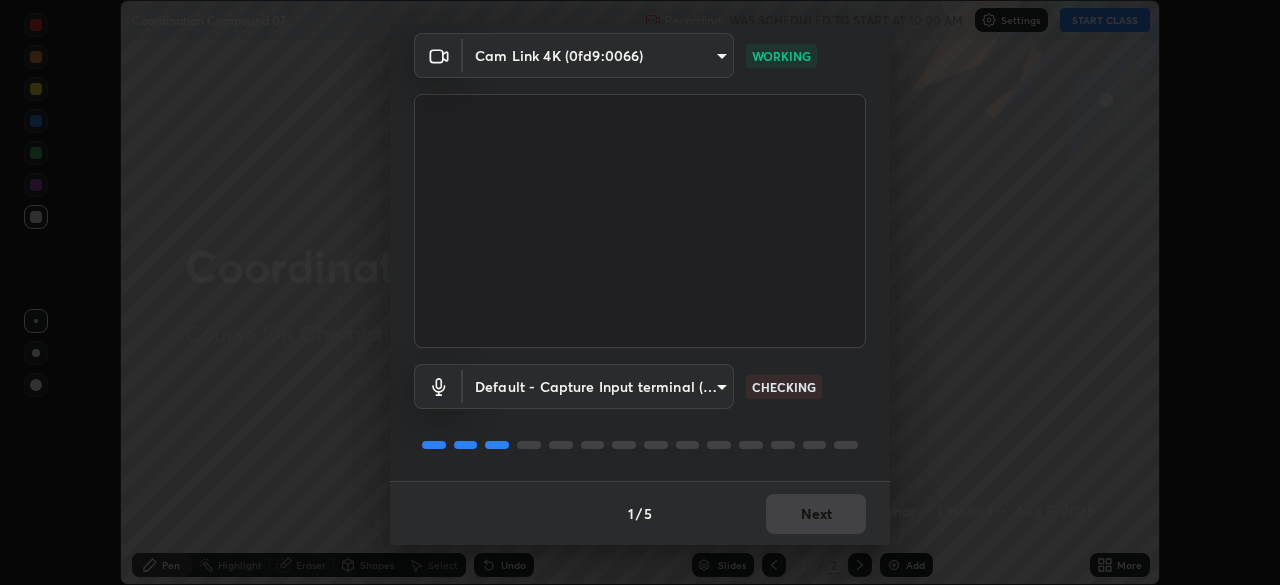 click on "1 / 5 Next" at bounding box center (640, 513) 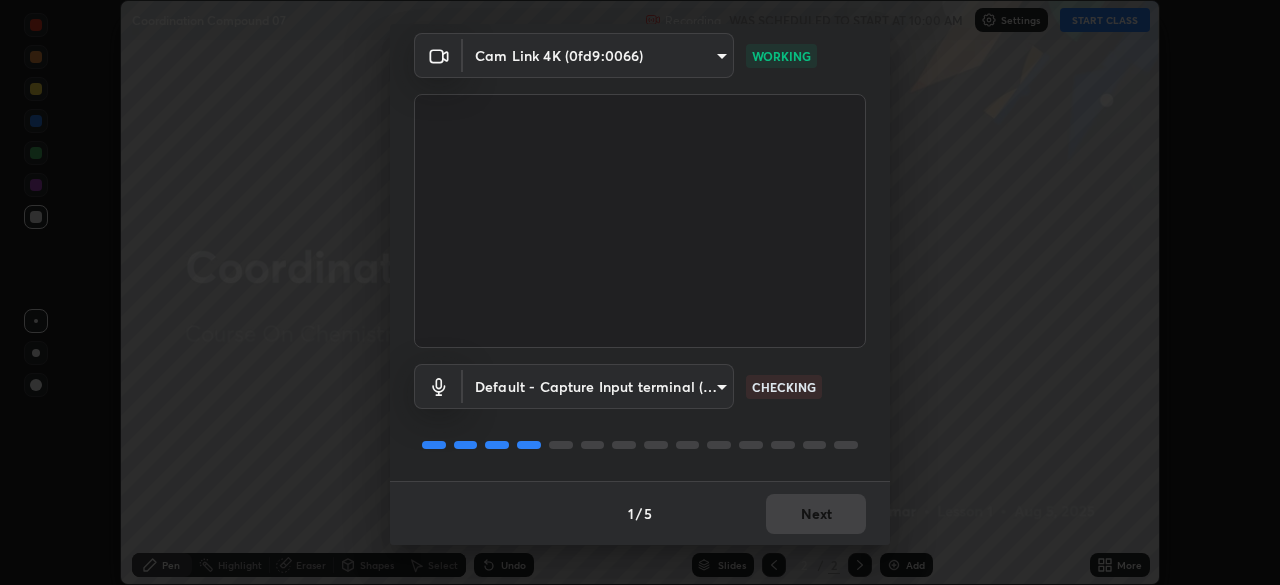 click on "1 / 5 Next" at bounding box center (640, 513) 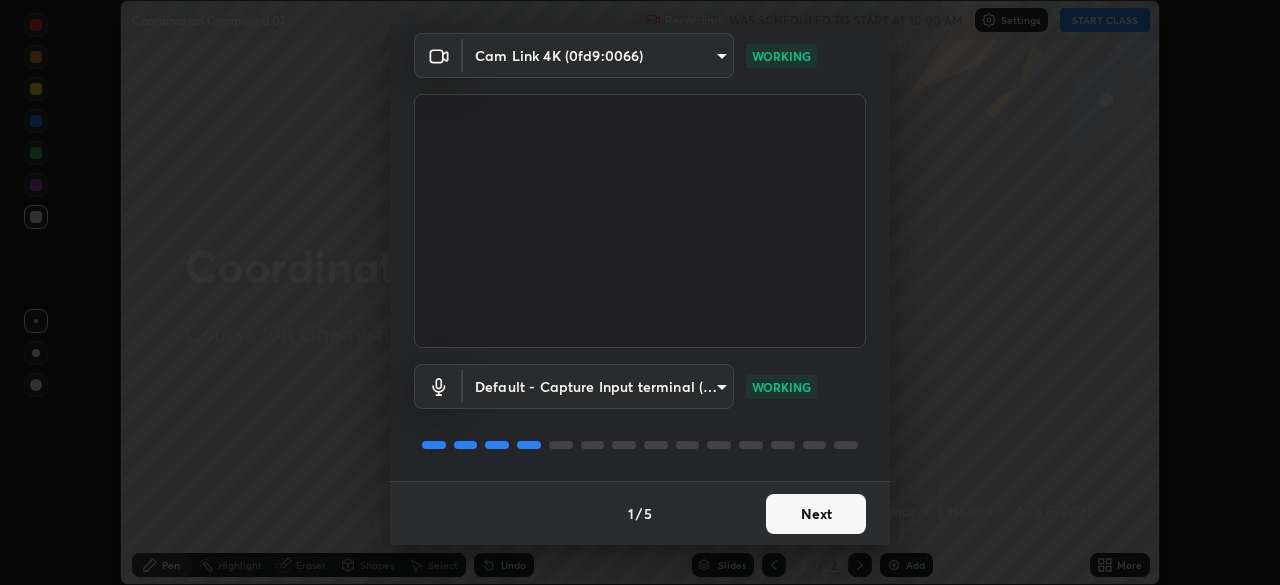click on "Next" at bounding box center [816, 514] 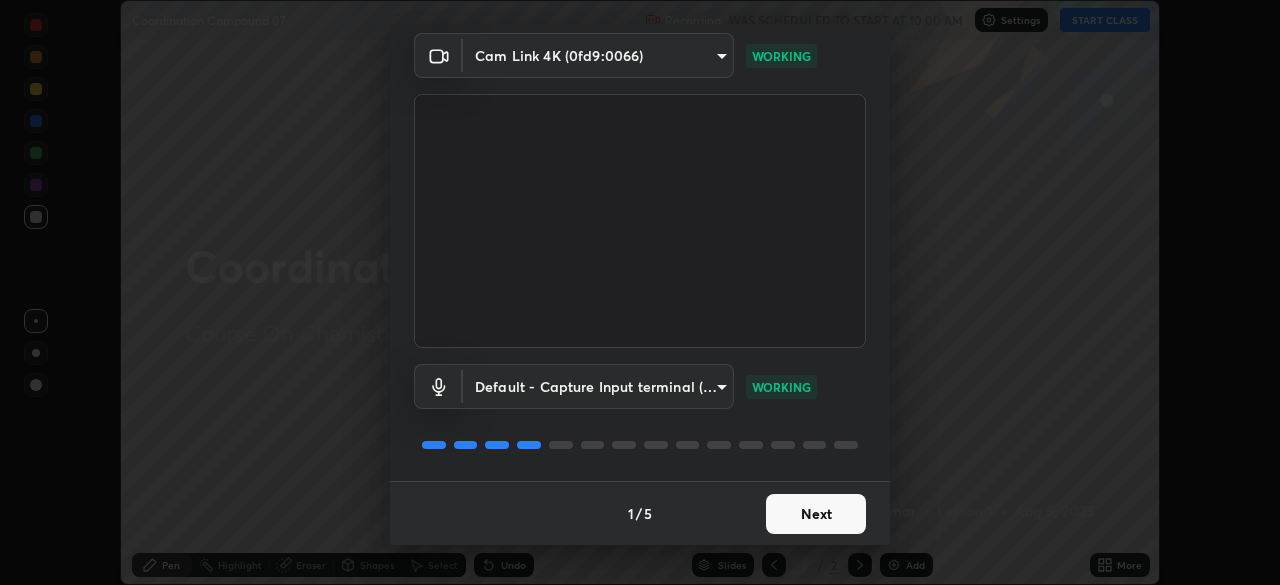 scroll, scrollTop: 0, scrollLeft: 0, axis: both 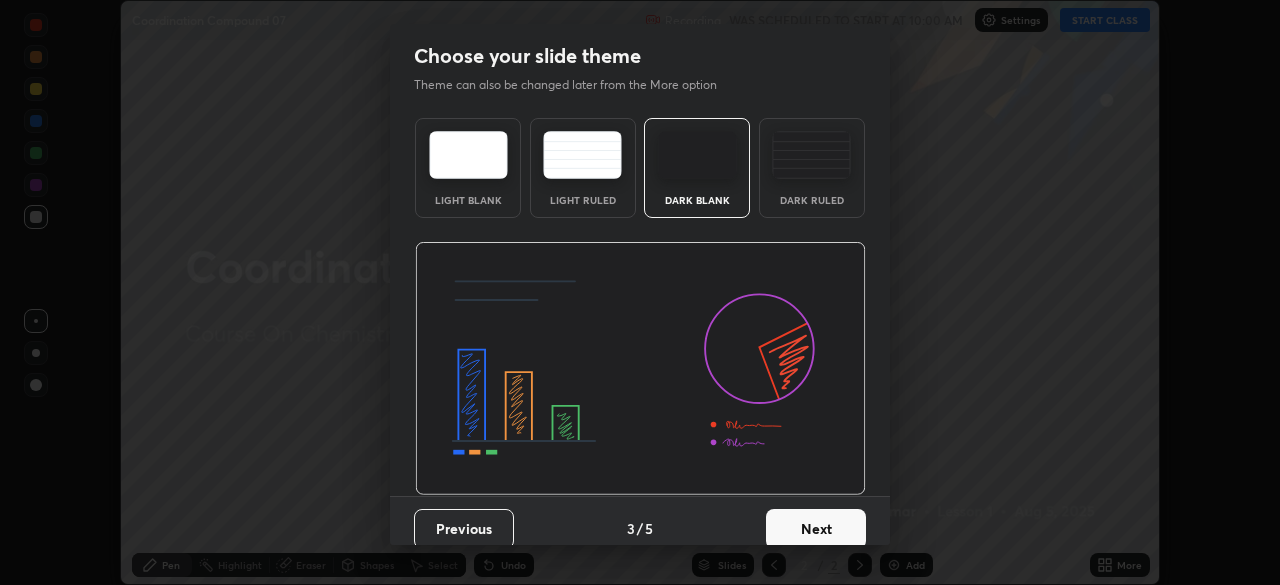 click on "Next" at bounding box center [816, 529] 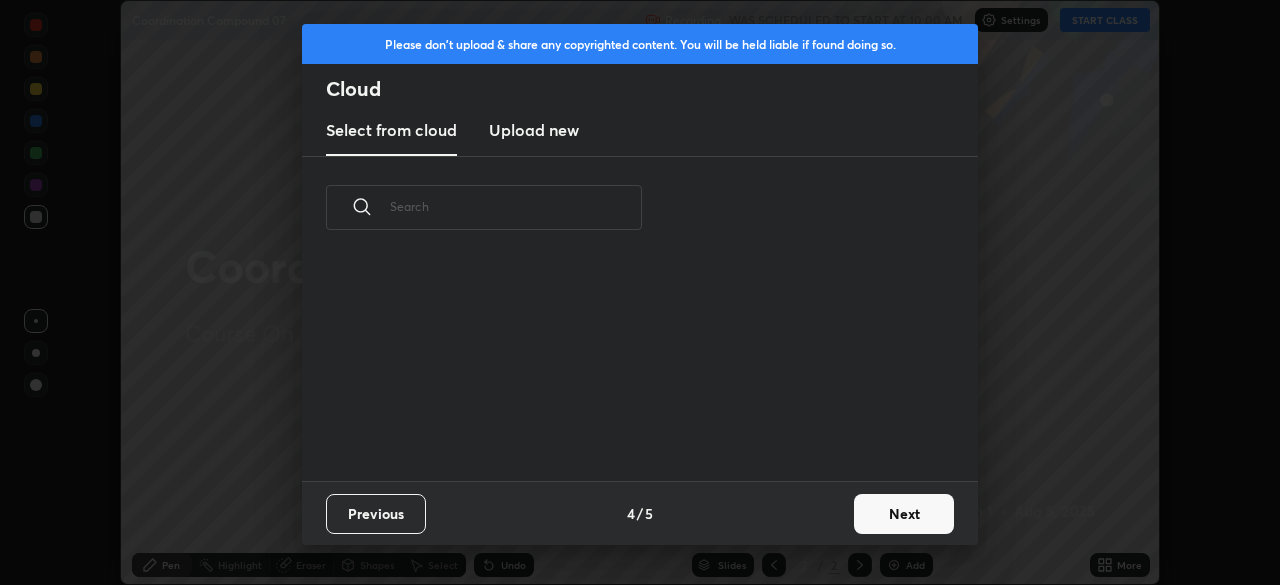 click on "Next" at bounding box center [904, 514] 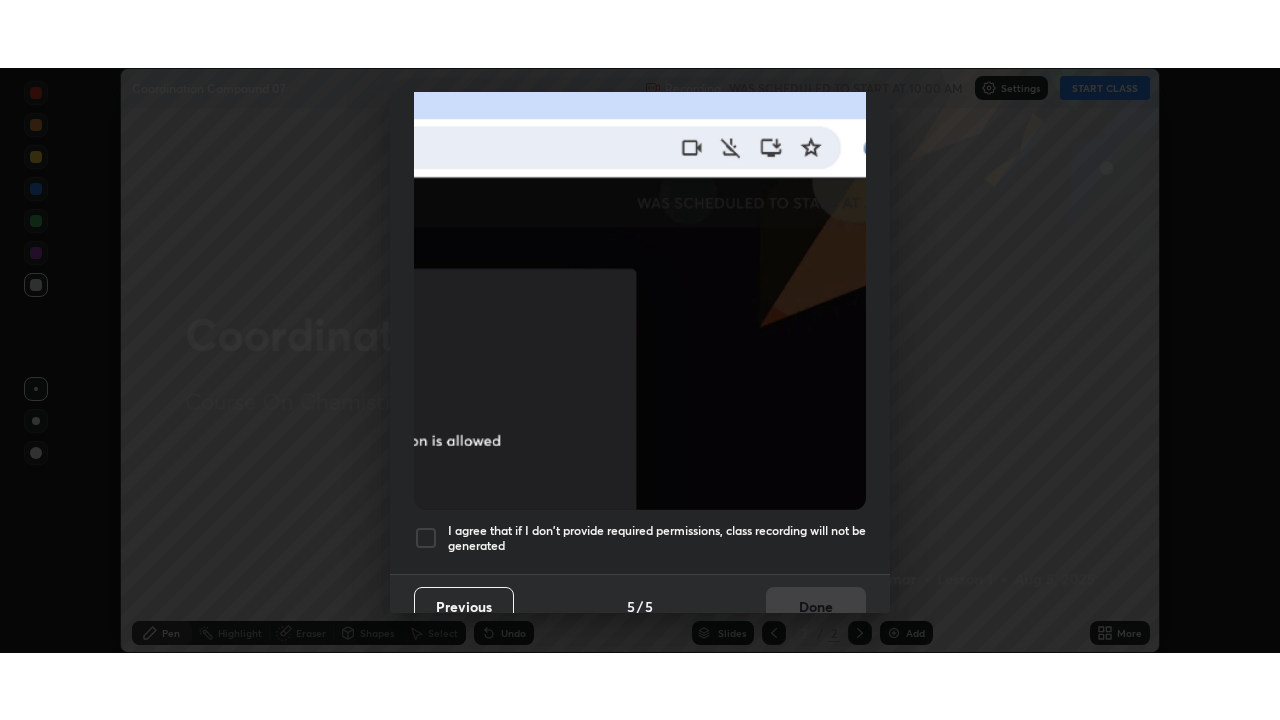 scroll, scrollTop: 479, scrollLeft: 0, axis: vertical 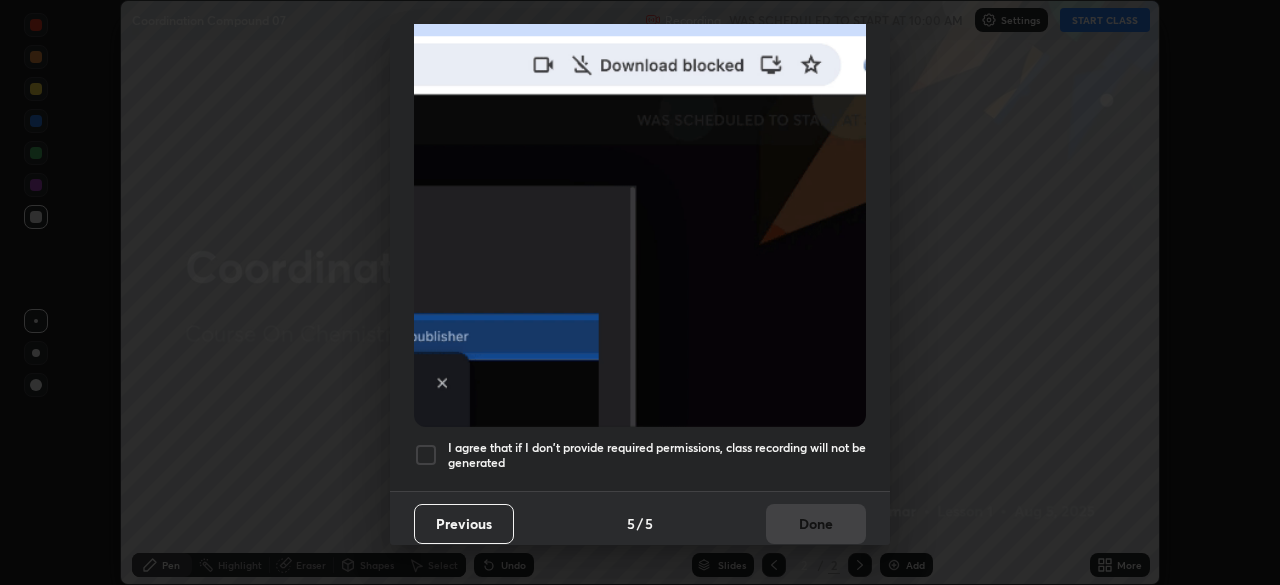 click at bounding box center [426, 455] 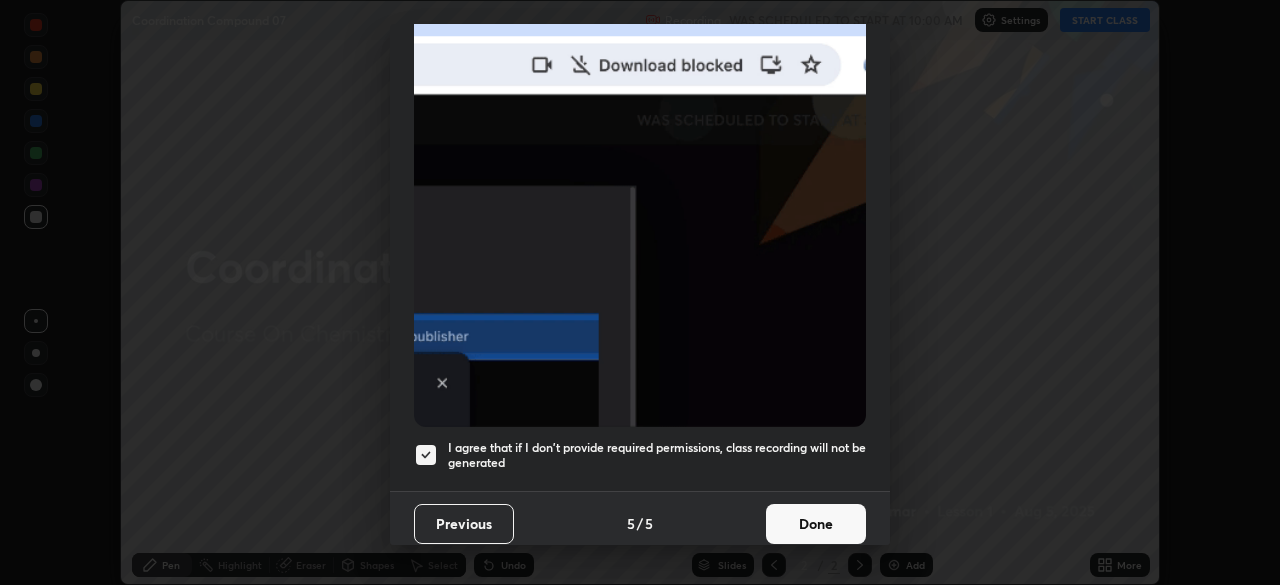 click on "Done" at bounding box center (816, 524) 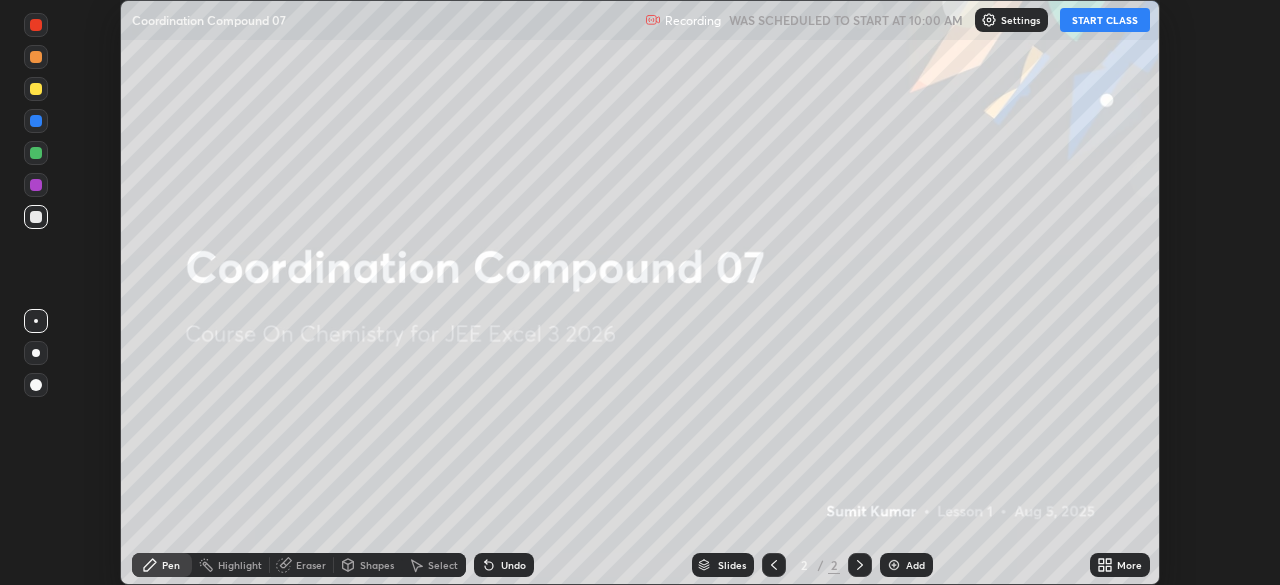 click on "Add" at bounding box center (915, 565) 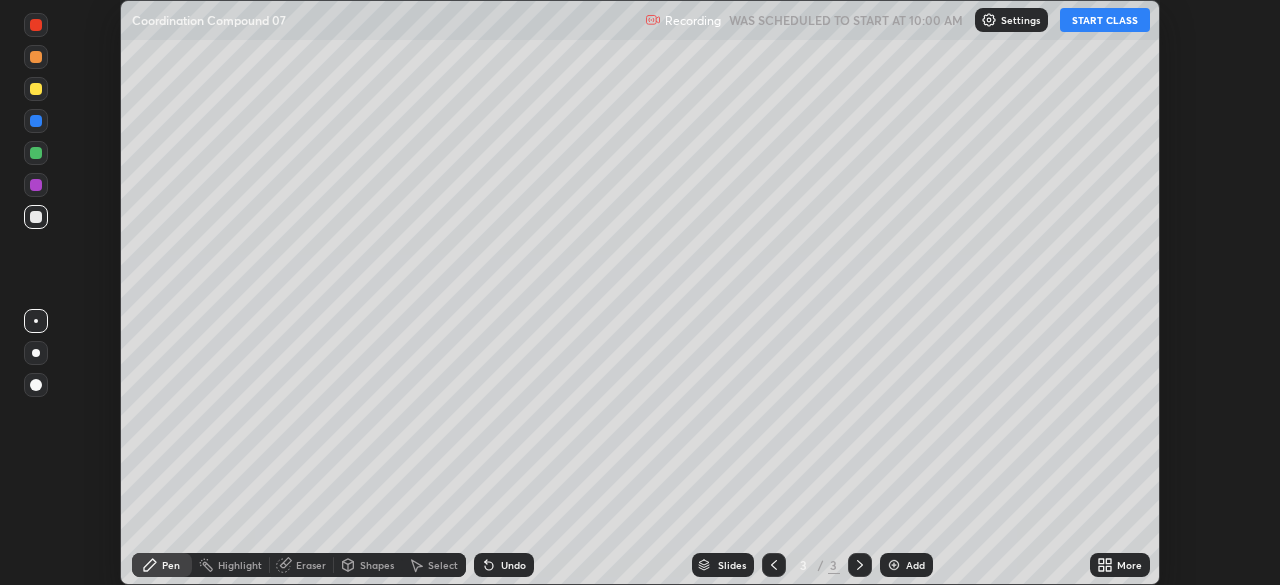 click on "START CLASS" at bounding box center (1105, 20) 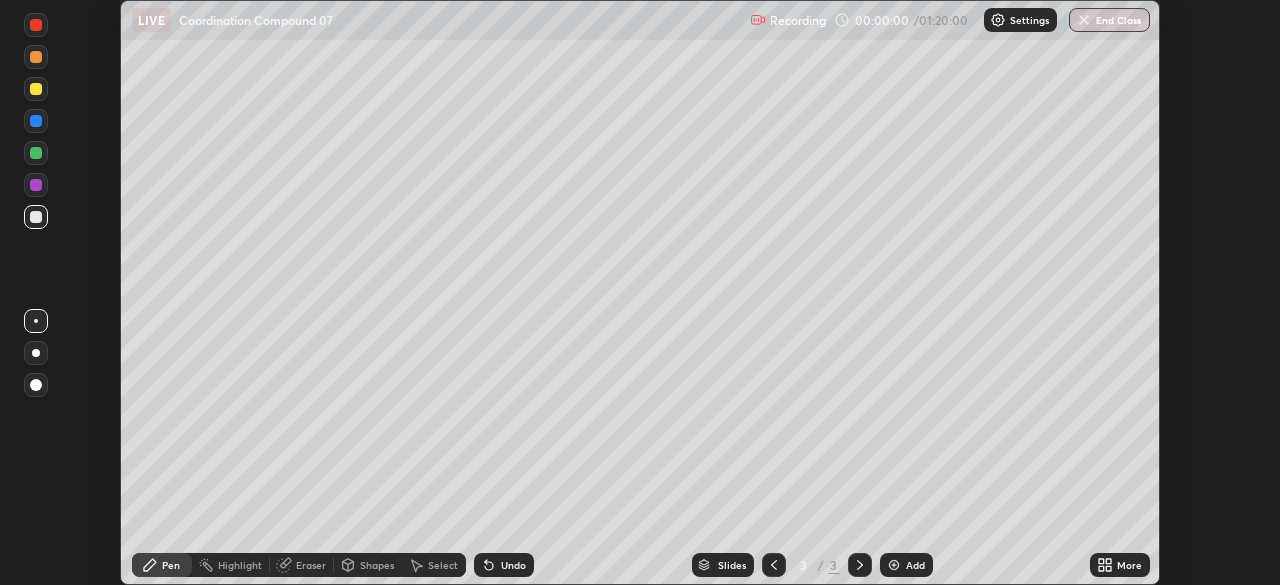 click 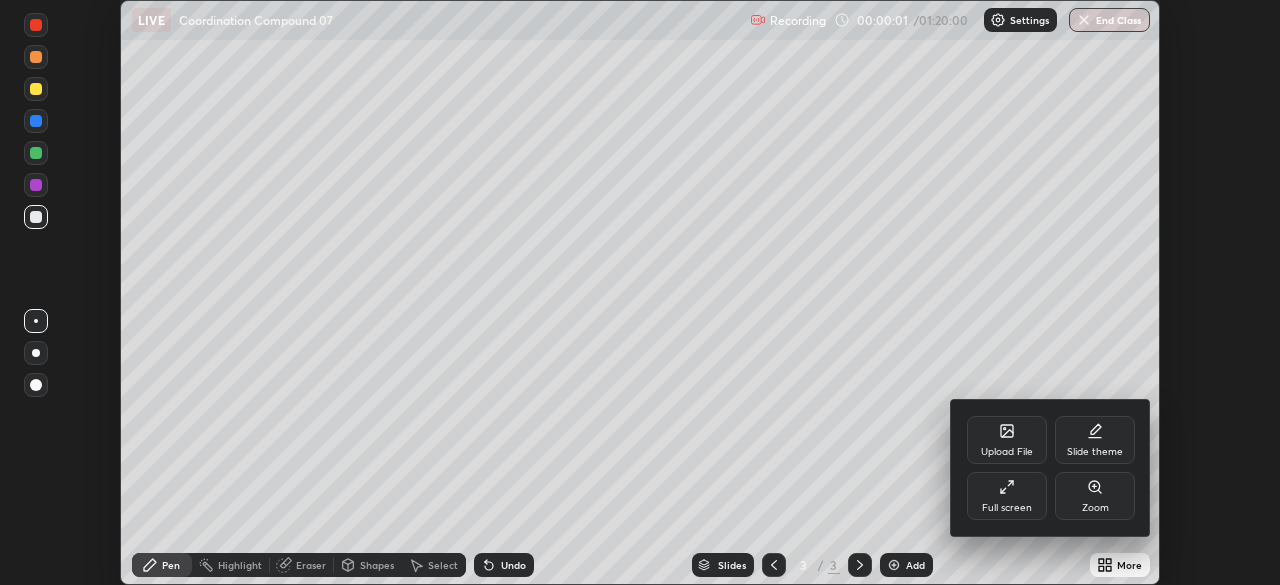 click 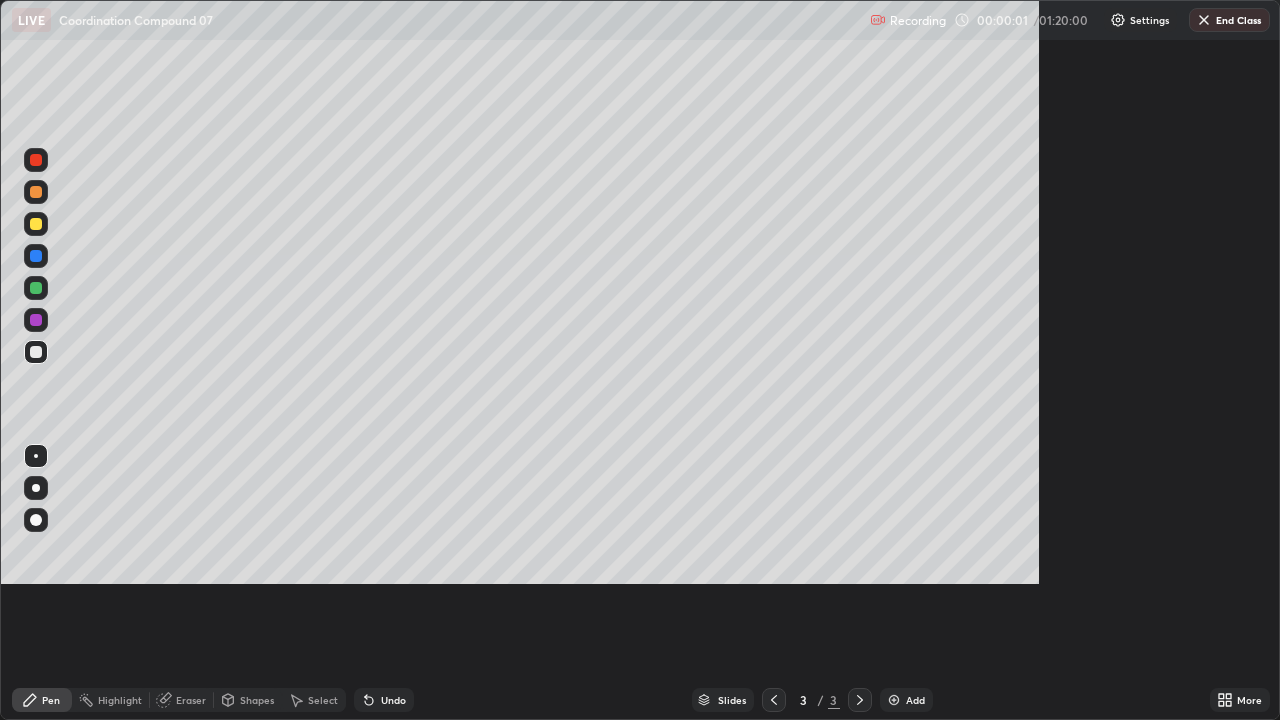 scroll, scrollTop: 99280, scrollLeft: 98720, axis: both 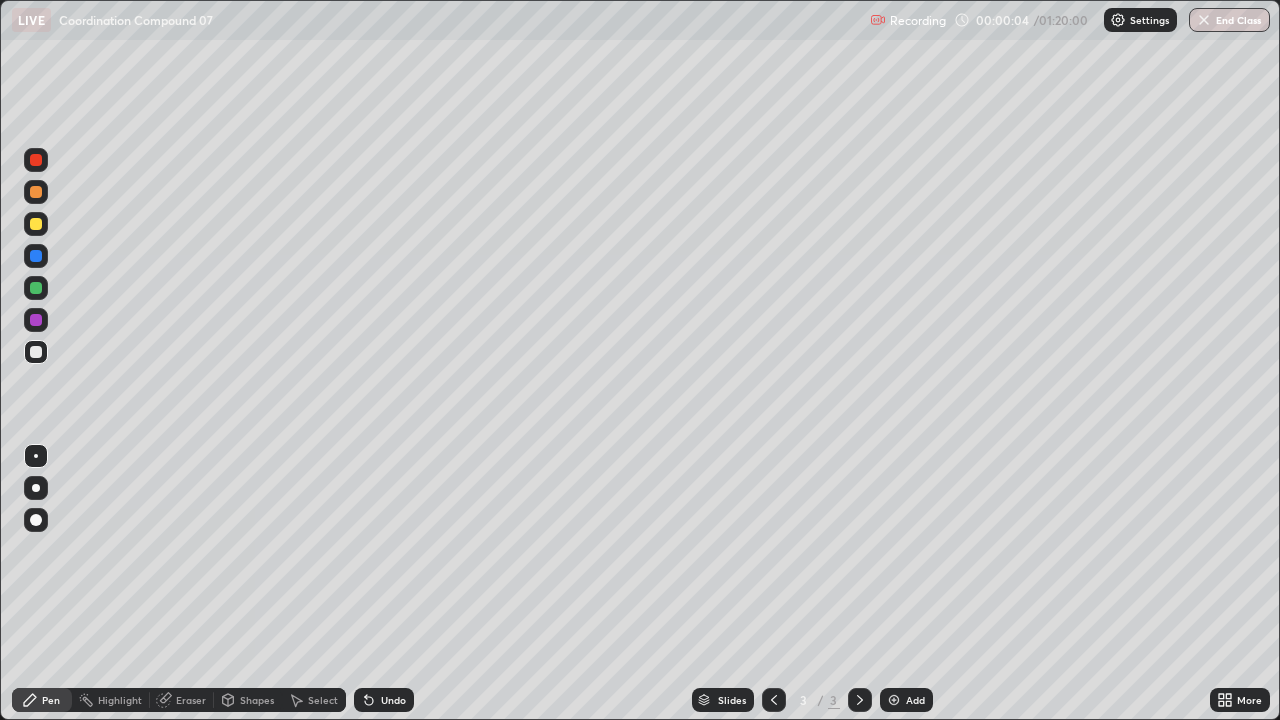 click at bounding box center (36, 192) 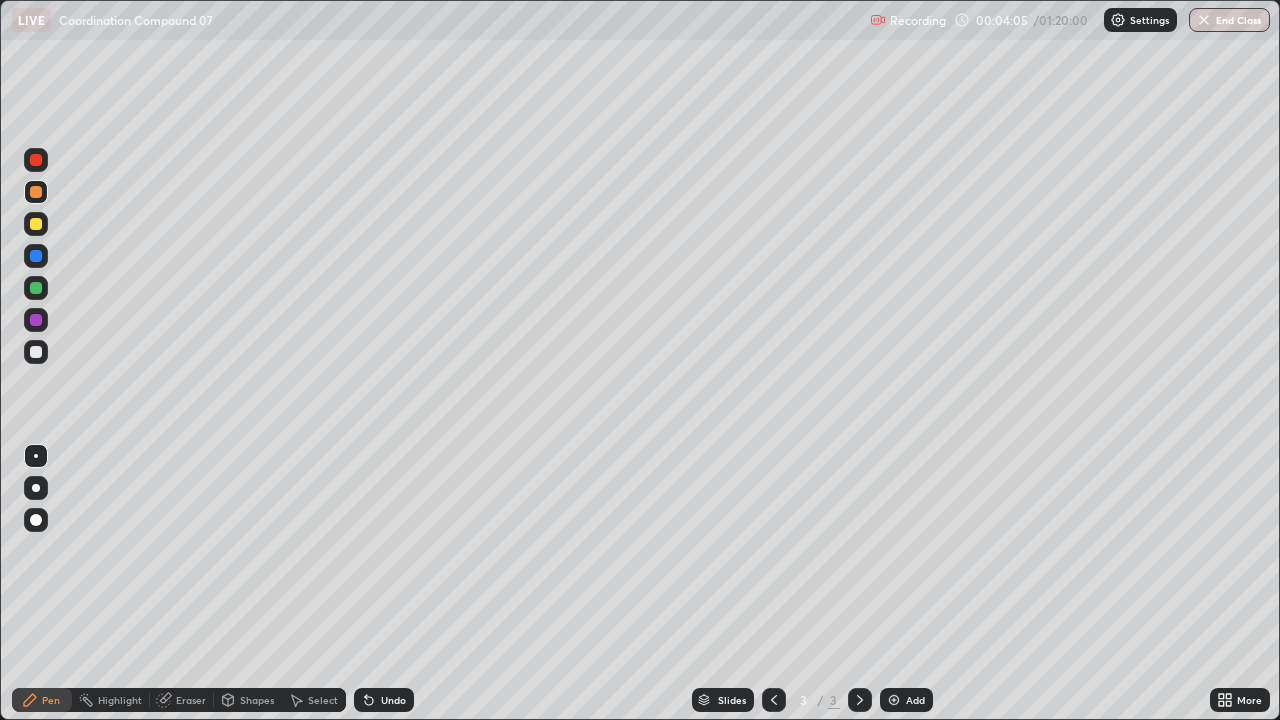 click 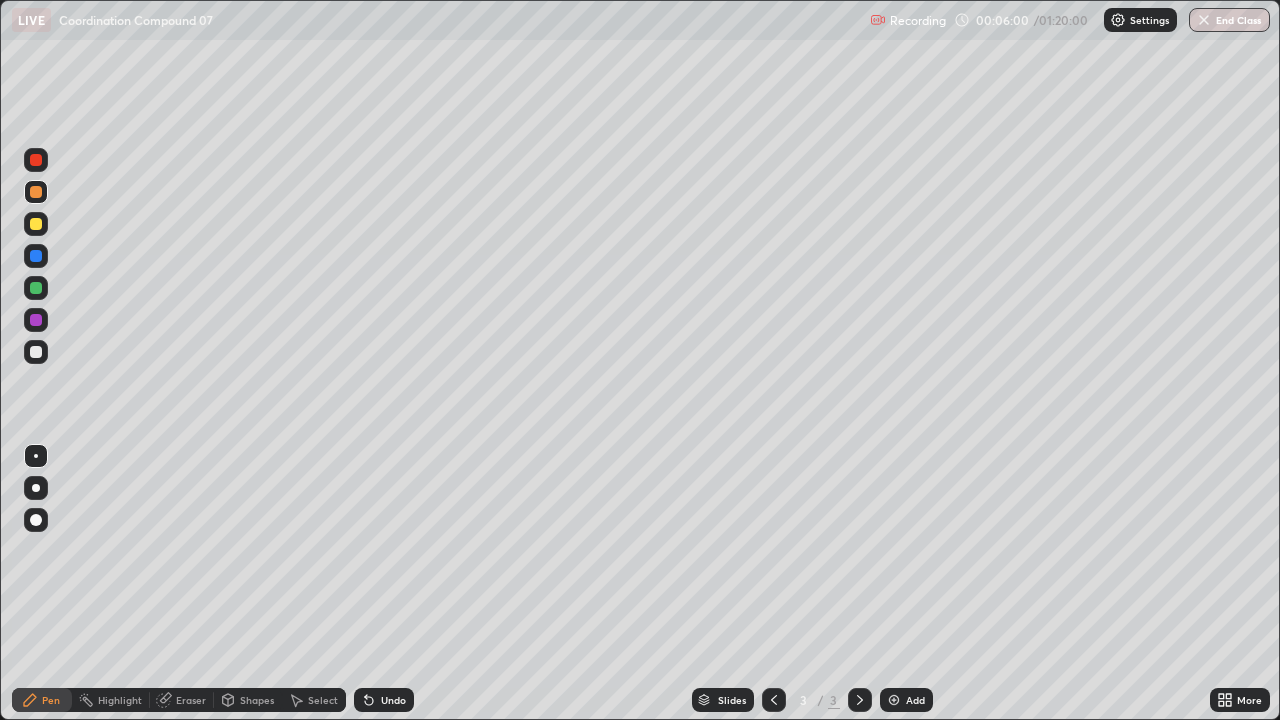 click at bounding box center [894, 700] 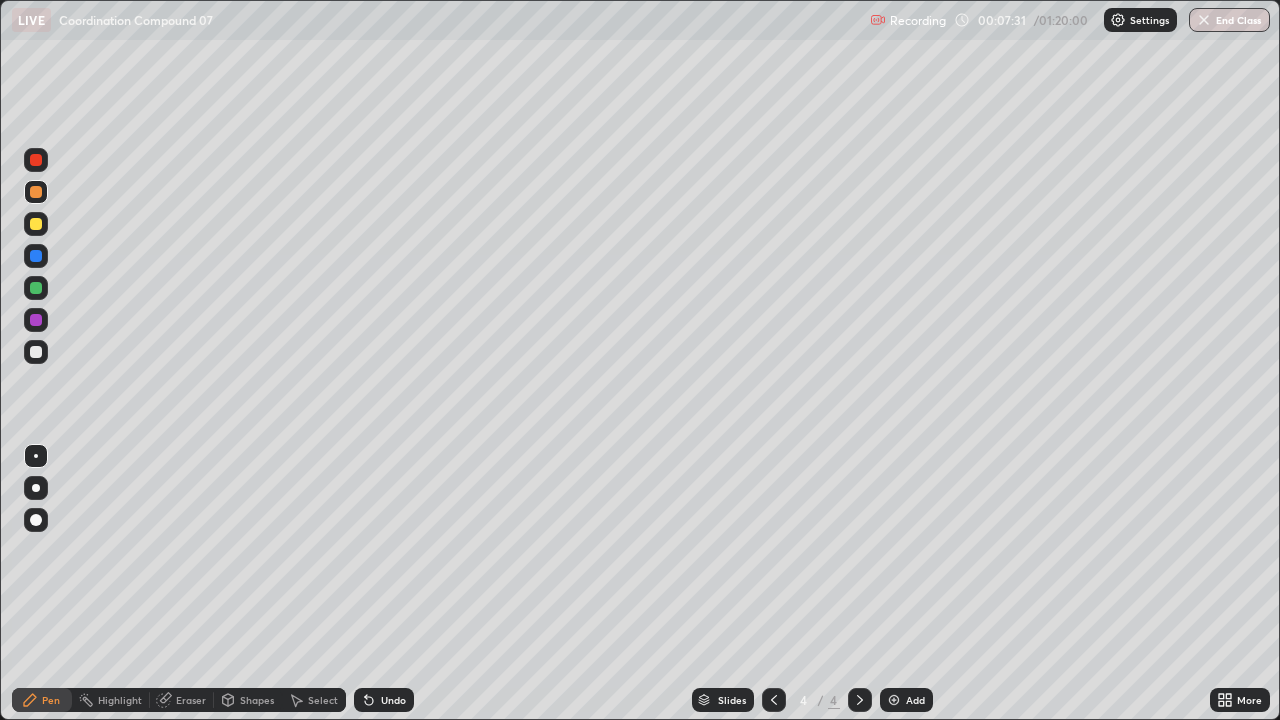 click 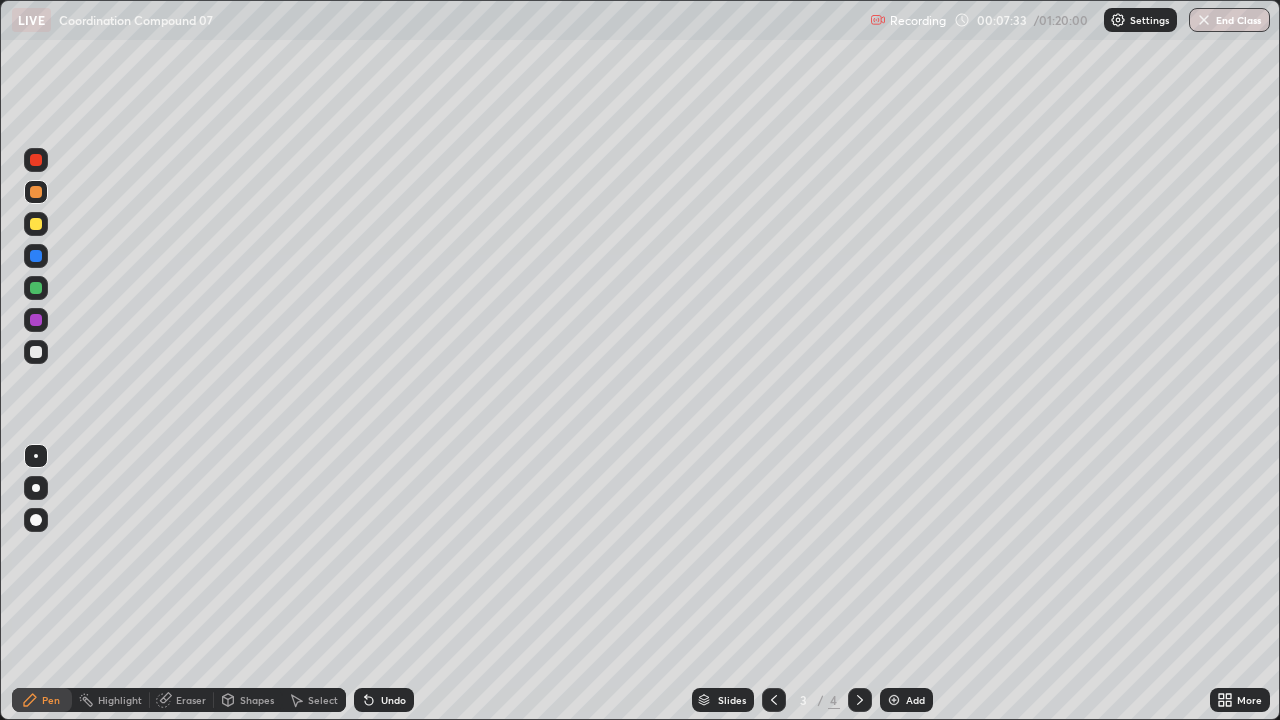 click 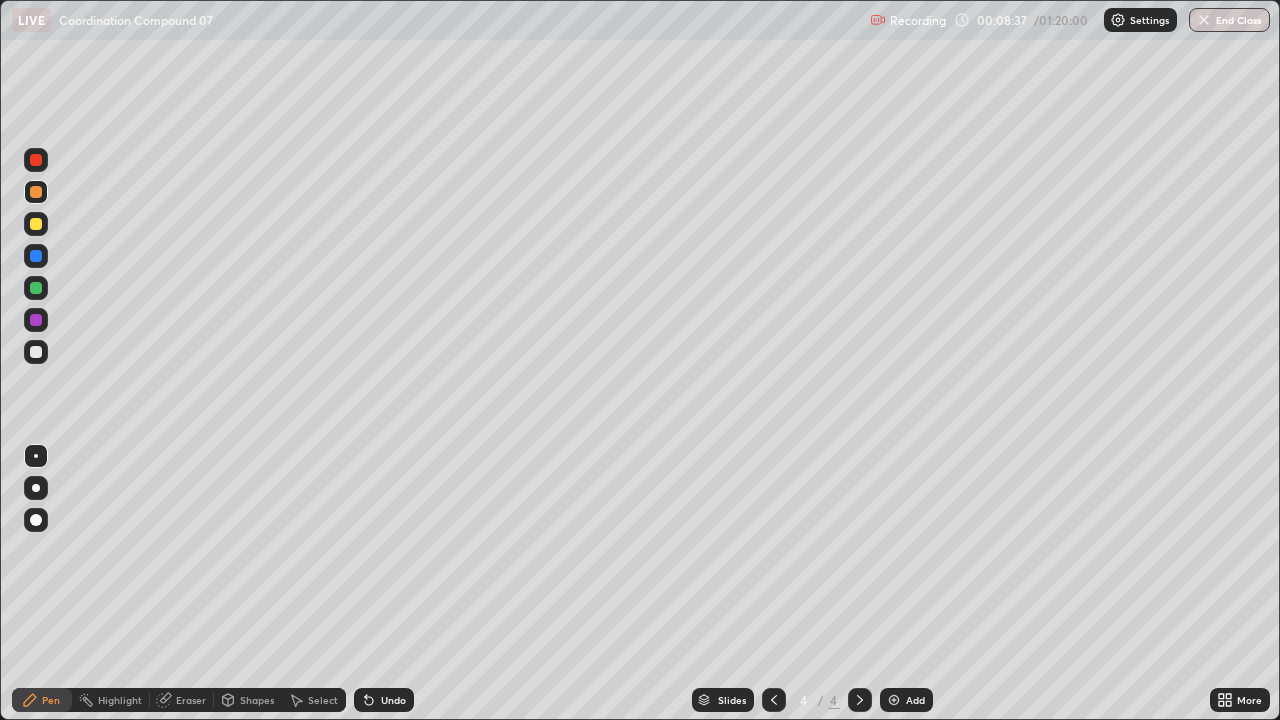 click at bounding box center [36, 288] 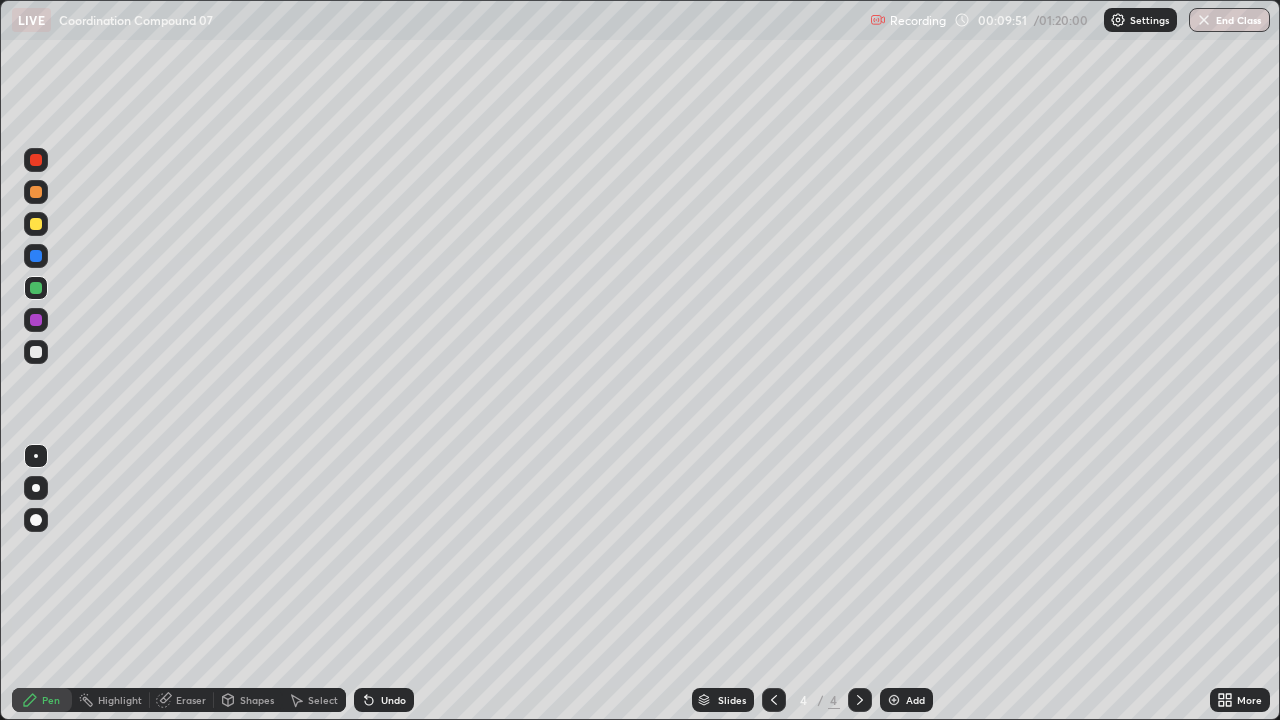 click at bounding box center [894, 700] 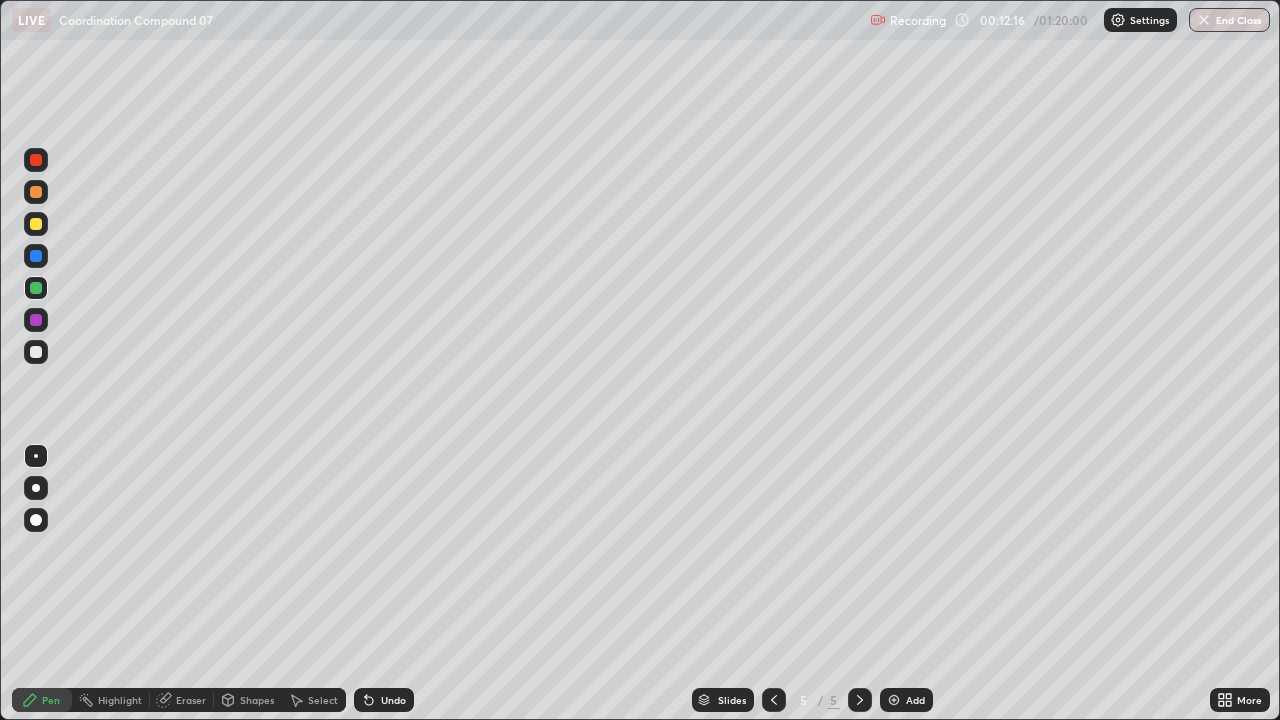 click 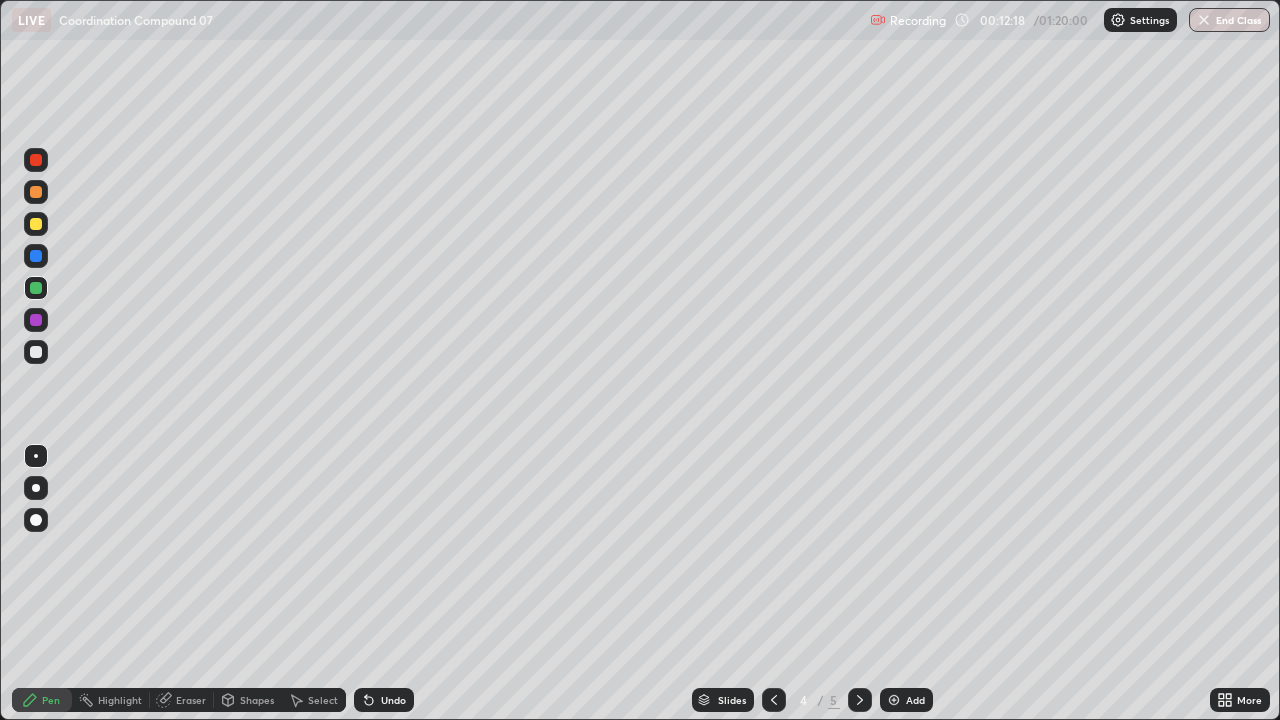 click 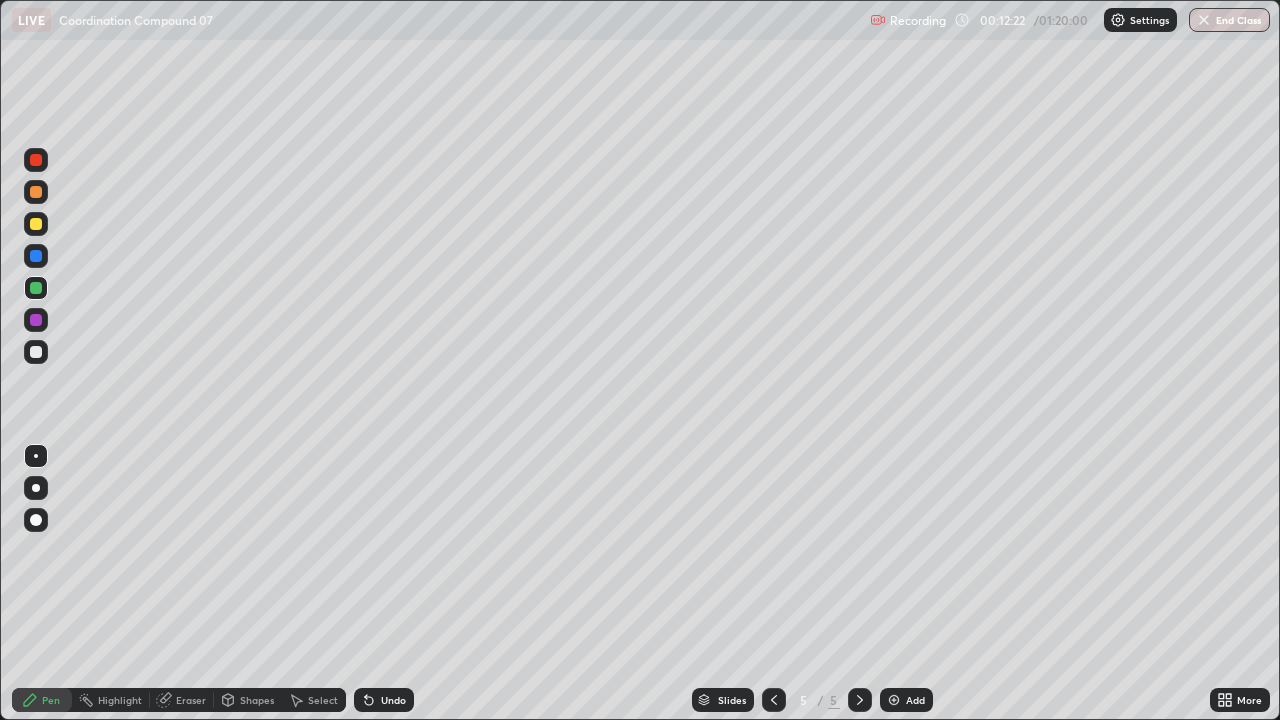 click on "Add" at bounding box center (906, 700) 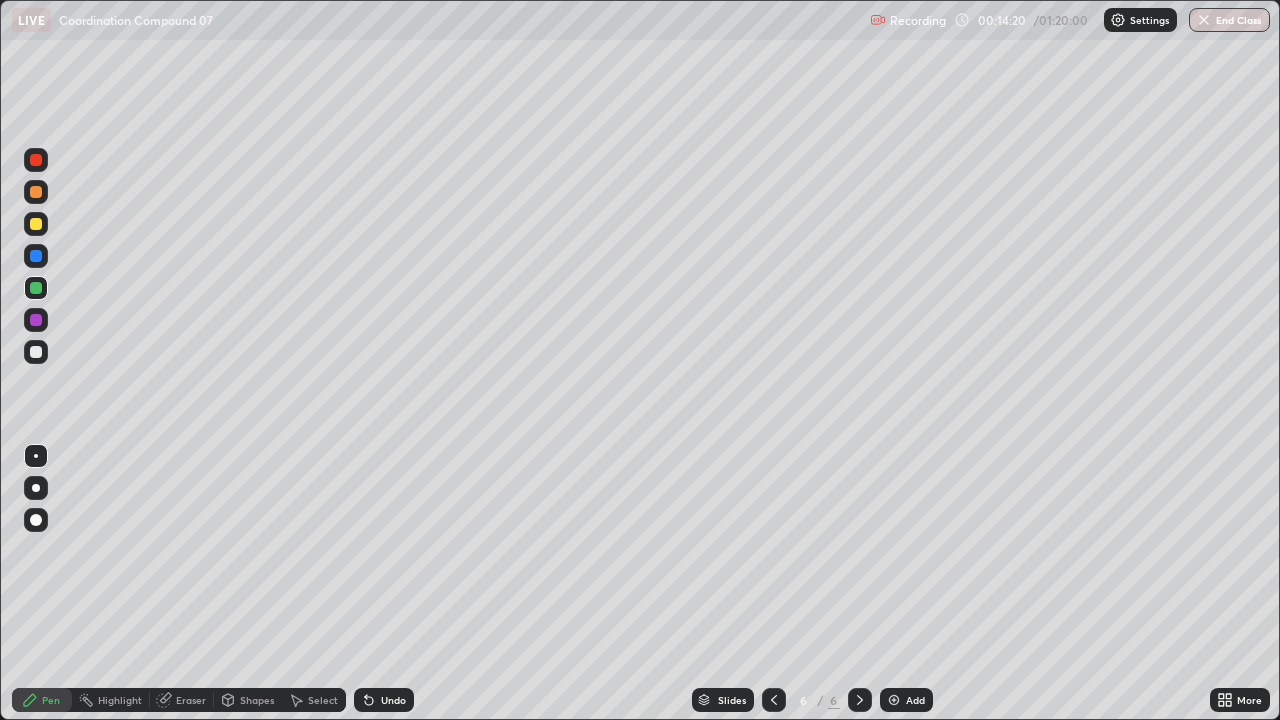 click at bounding box center [36, 320] 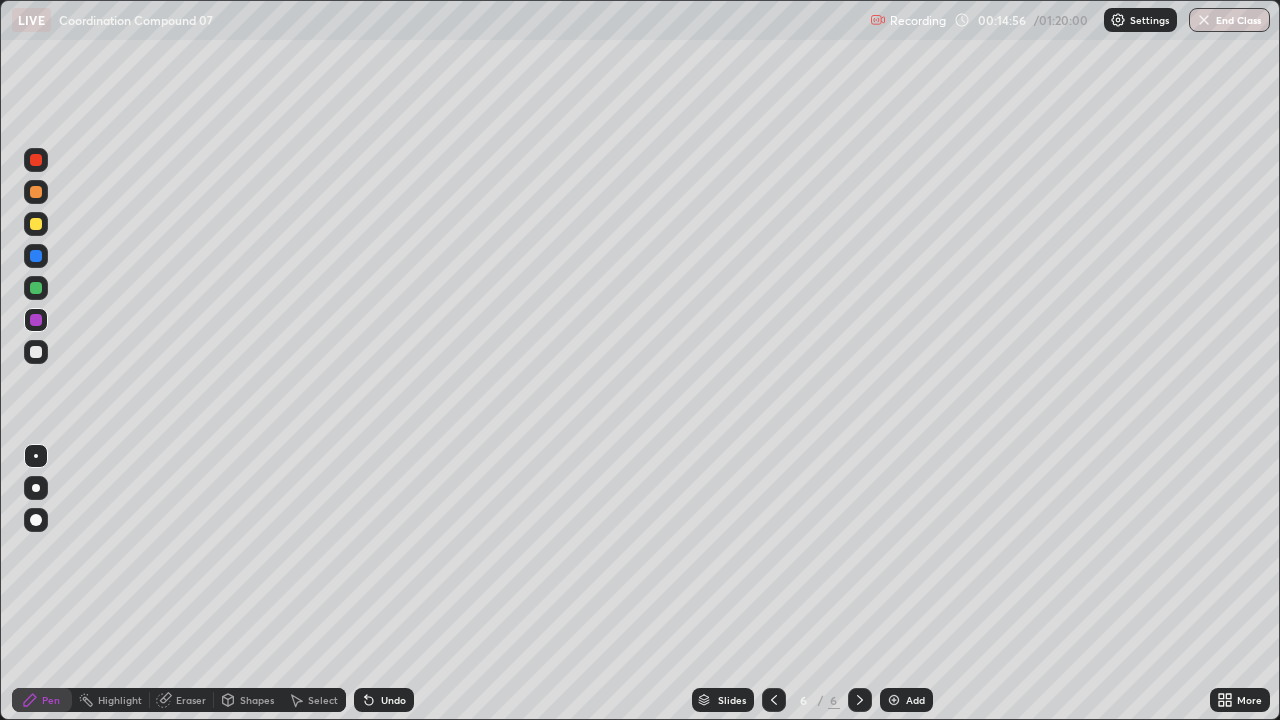 click at bounding box center (894, 700) 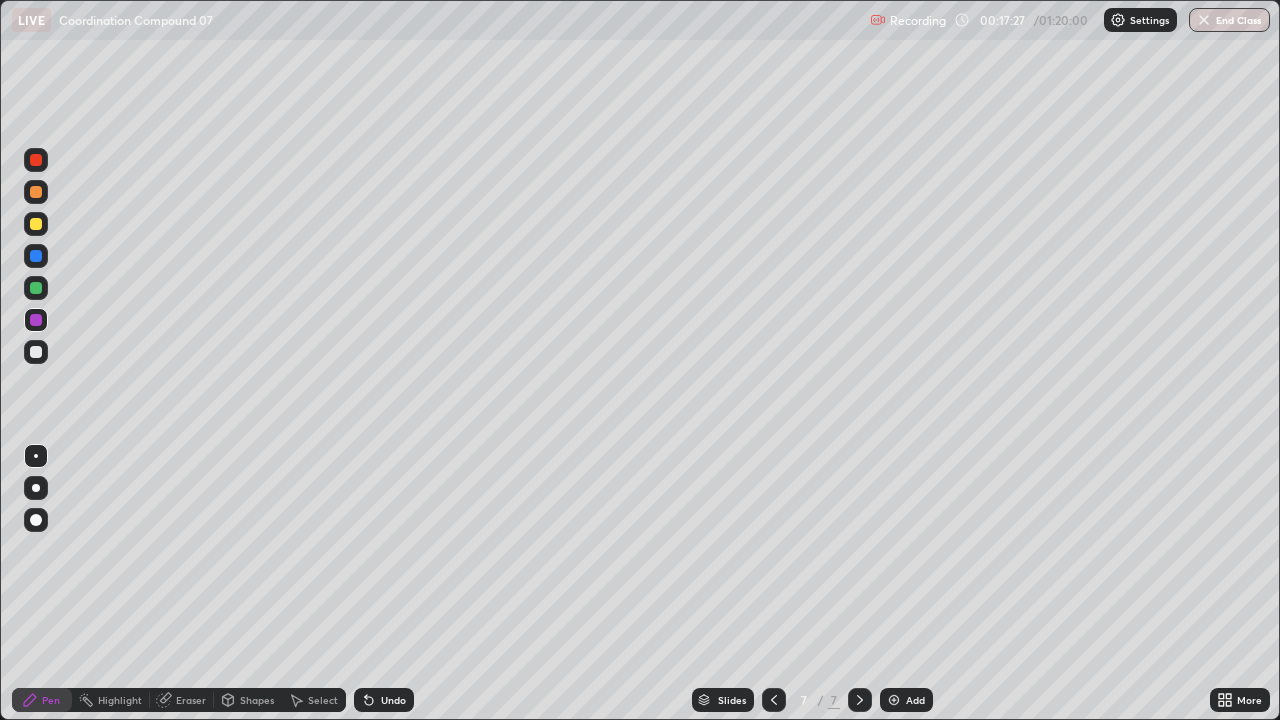 click at bounding box center (36, 288) 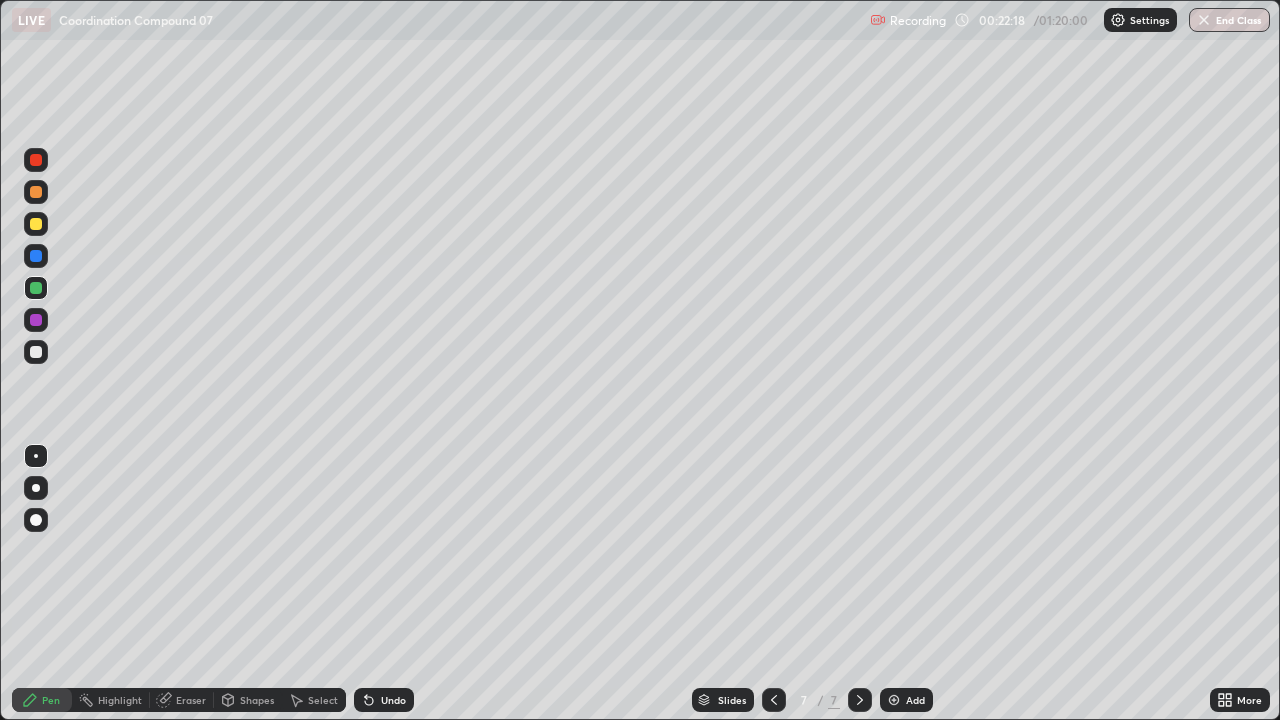 click on "Add" at bounding box center [906, 700] 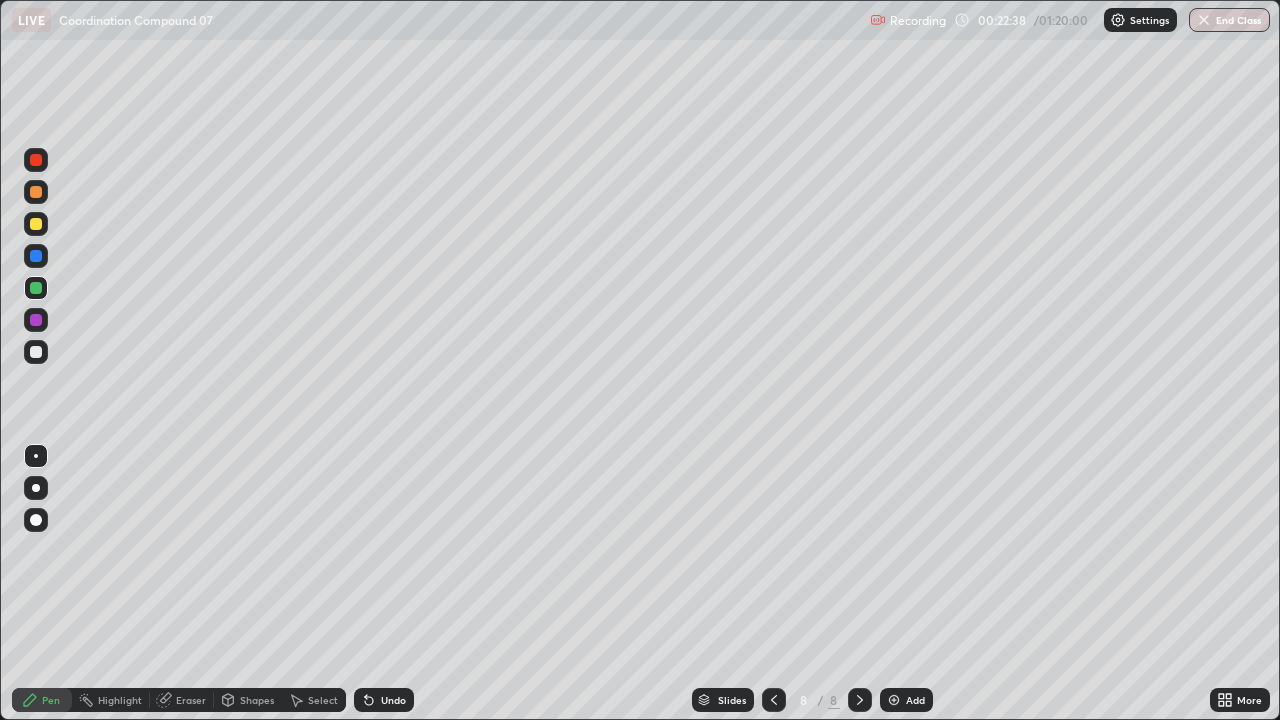 click 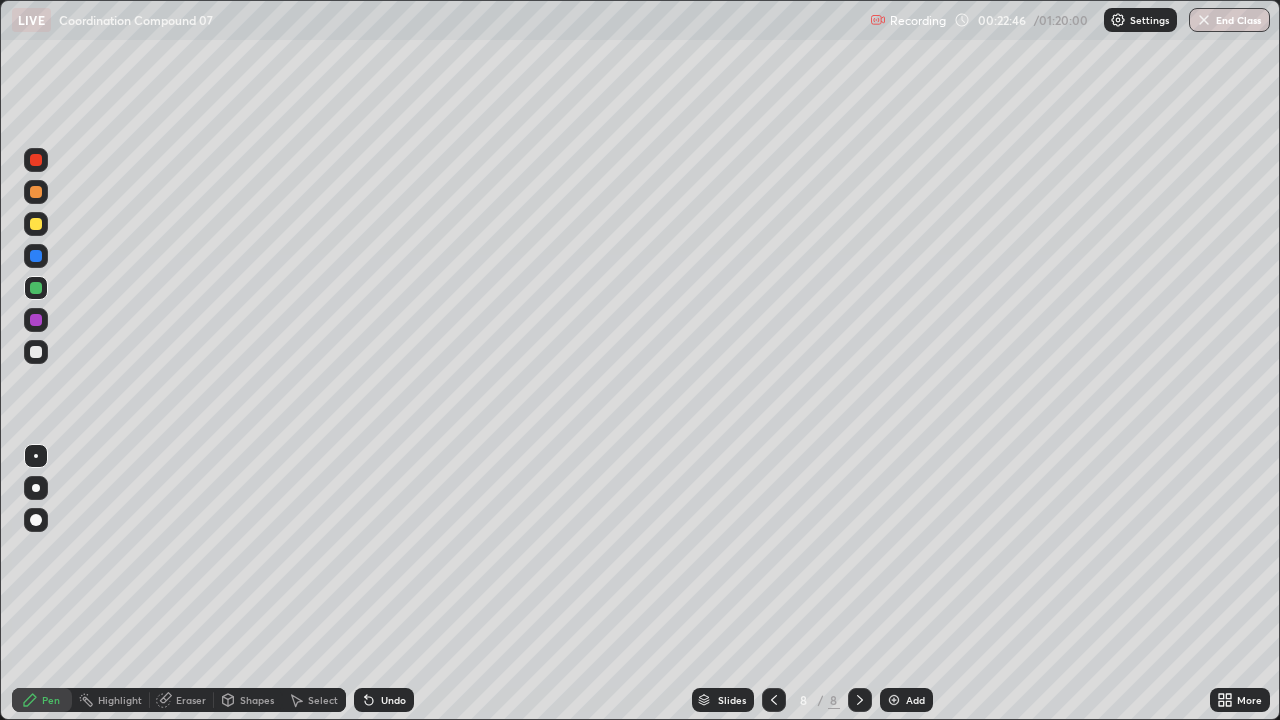 click at bounding box center [36, 160] 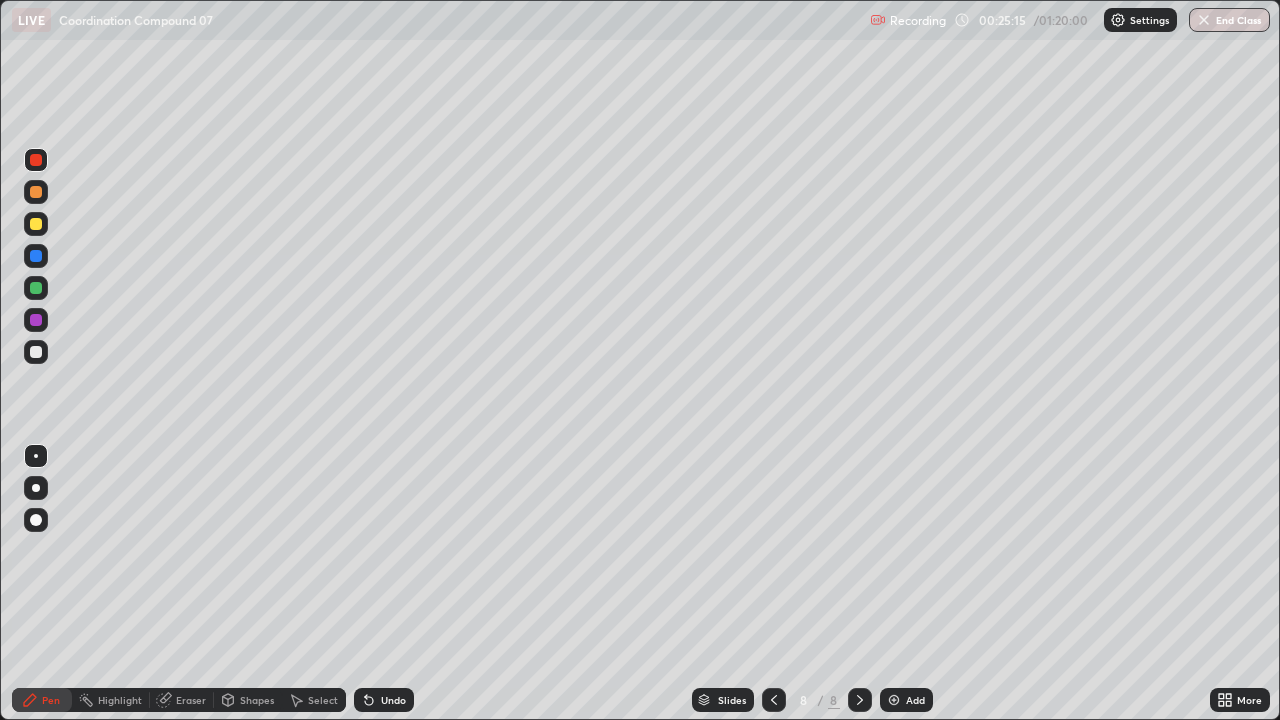 click on "Undo" at bounding box center (384, 700) 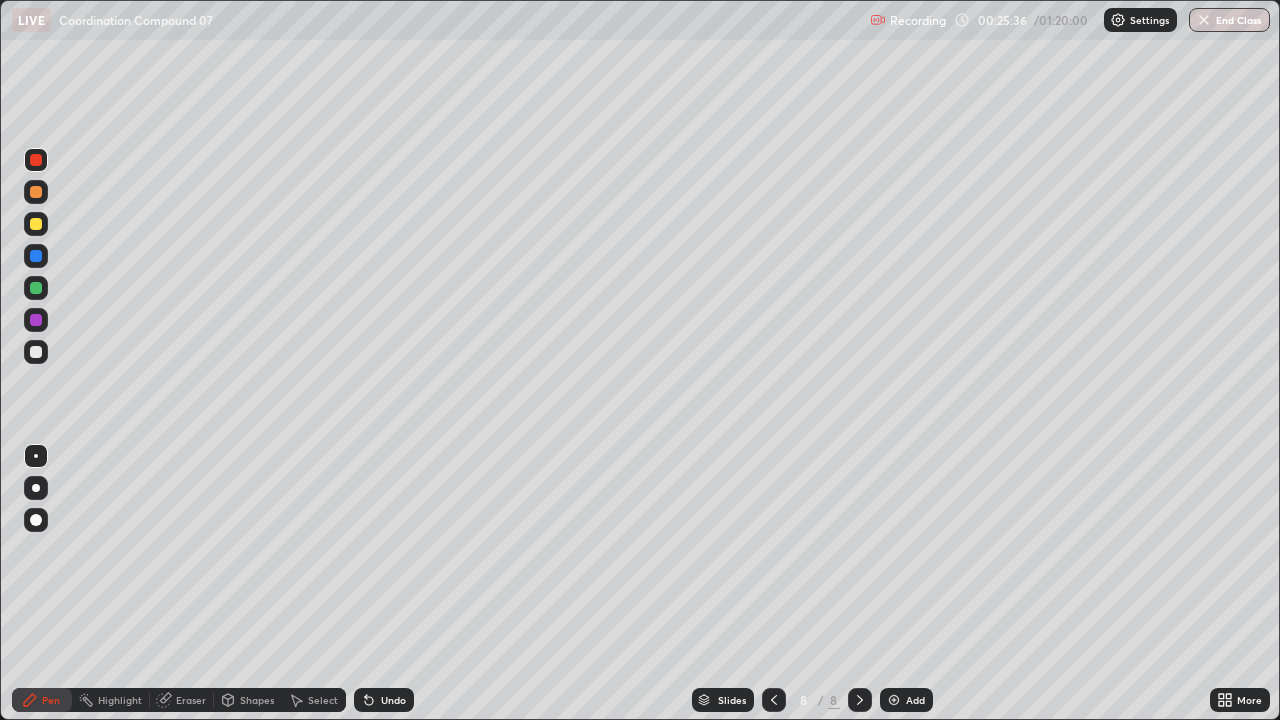 click on "Eraser" at bounding box center (191, 700) 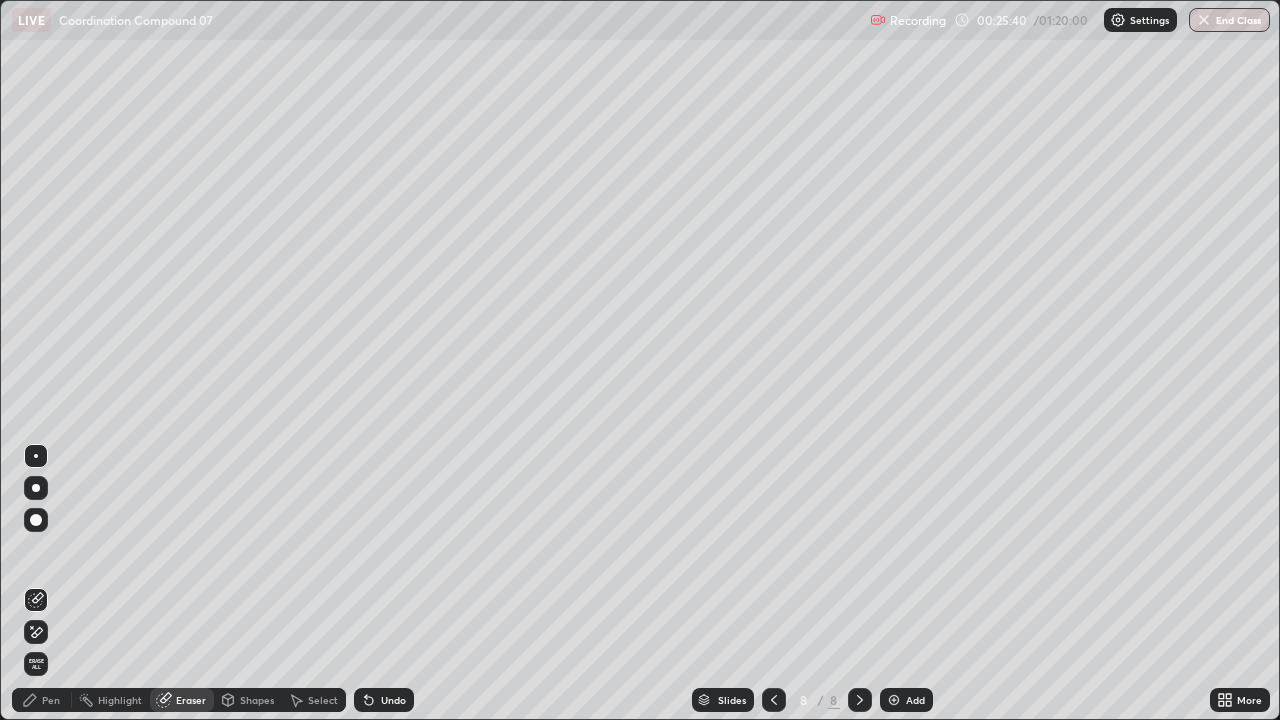 click on "Pen" at bounding box center (42, 700) 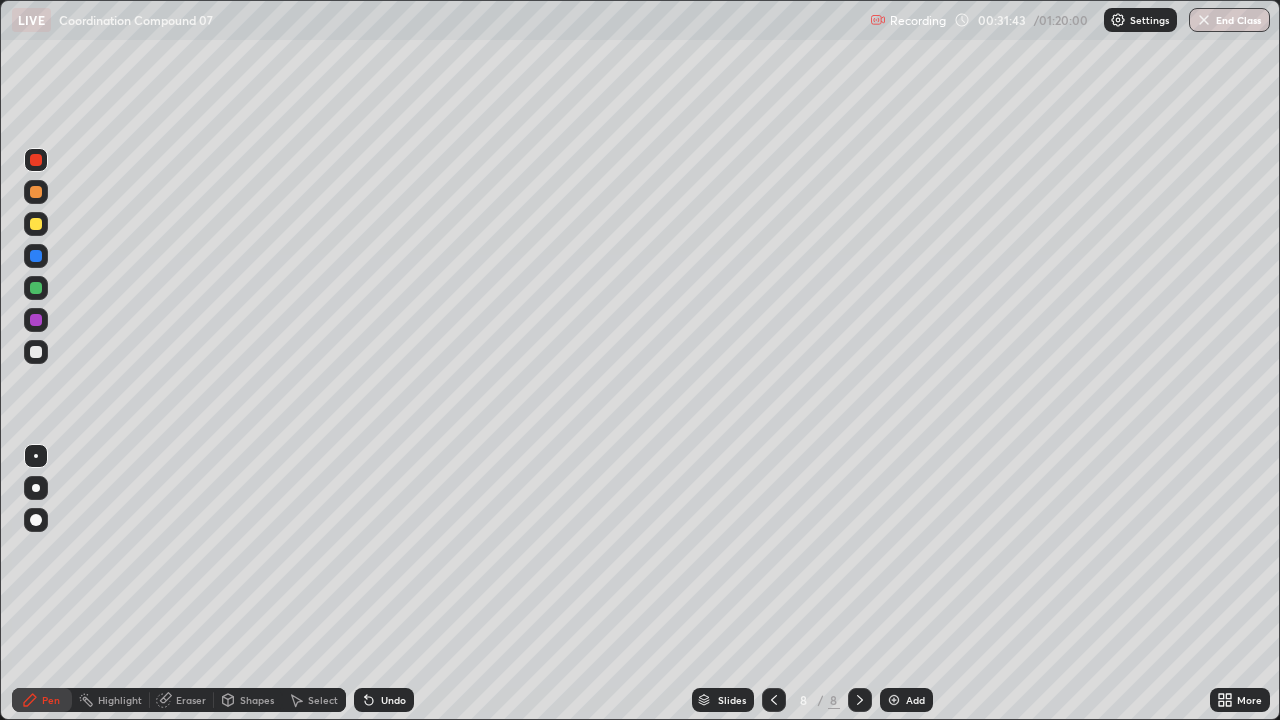 click at bounding box center (36, 224) 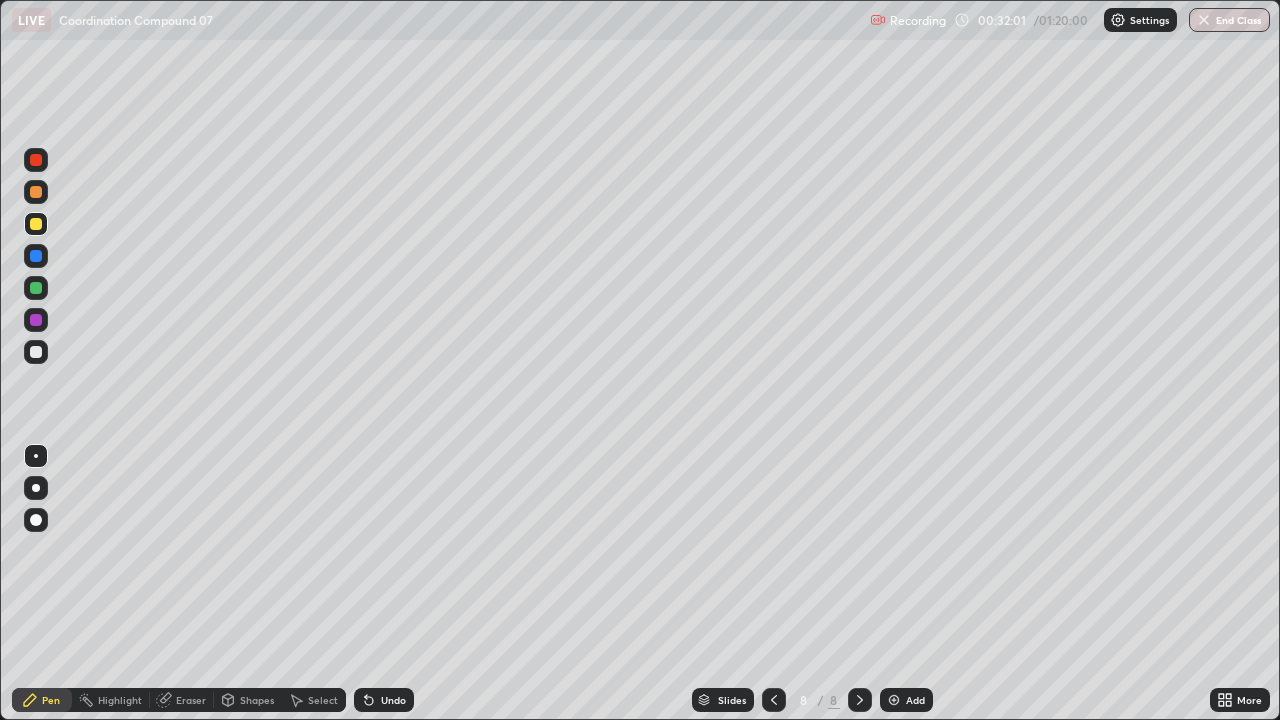 click at bounding box center (894, 700) 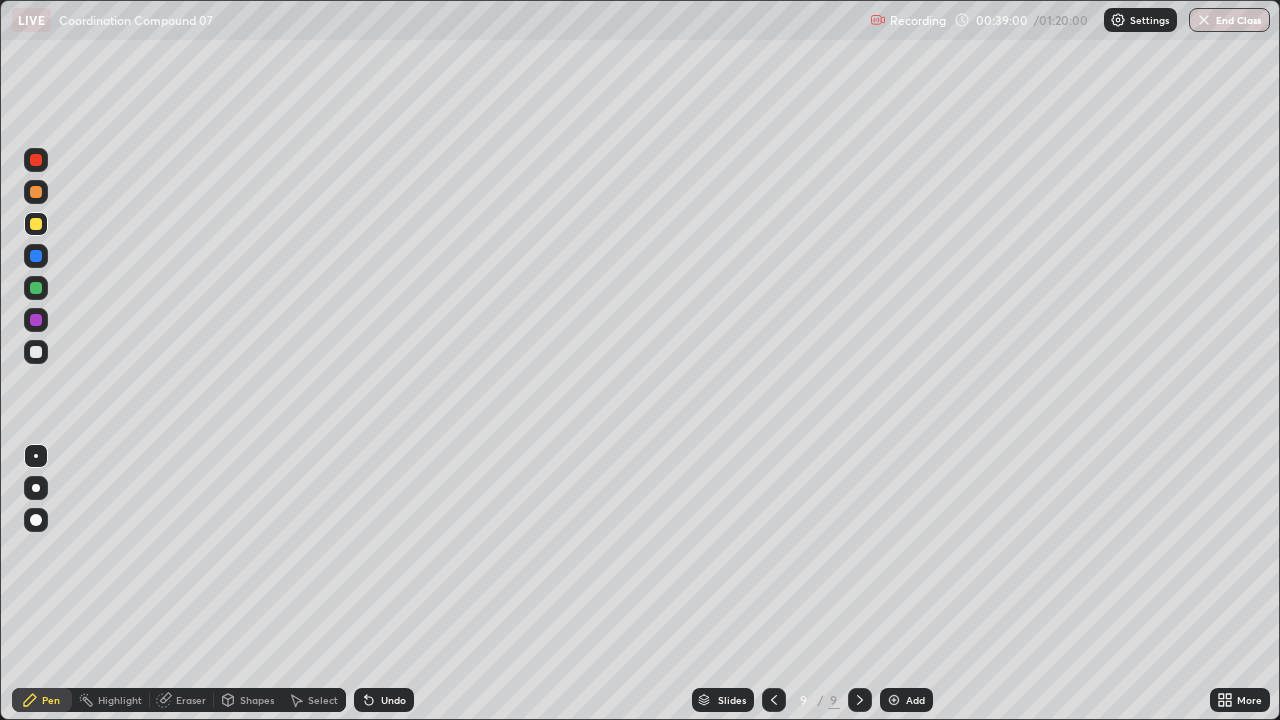 click at bounding box center (36, 352) 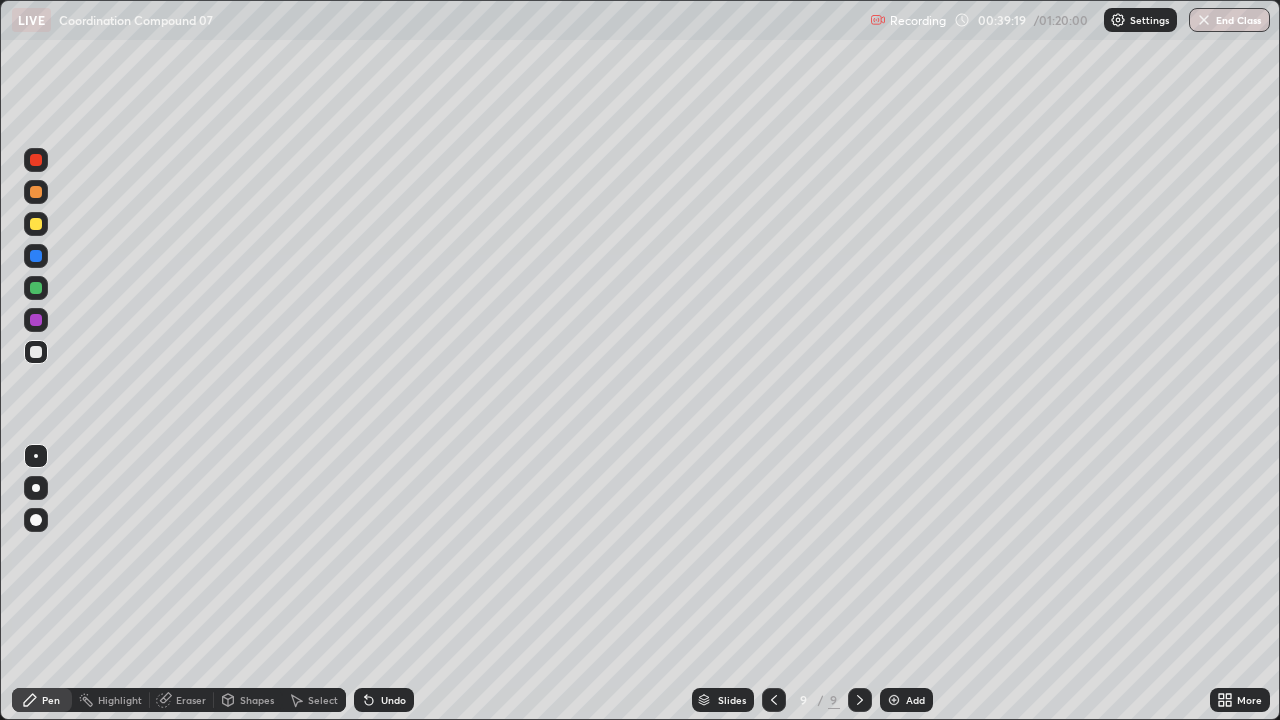 click 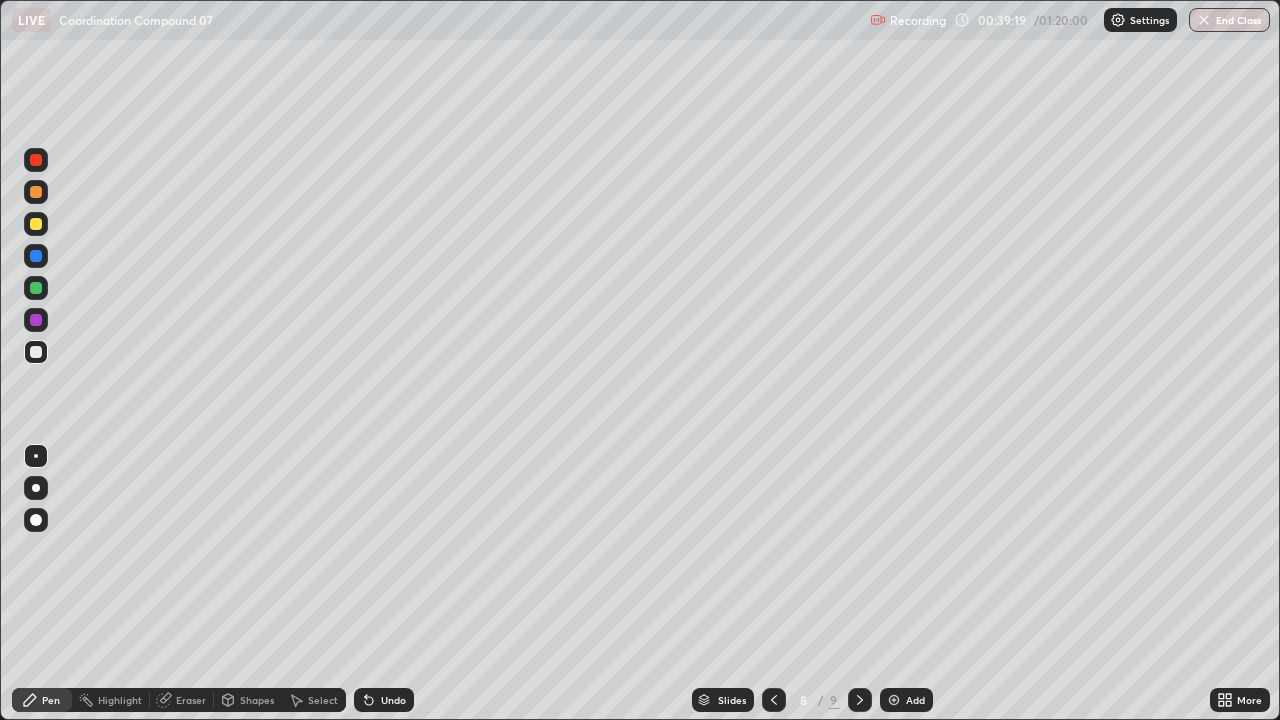 click at bounding box center [774, 700] 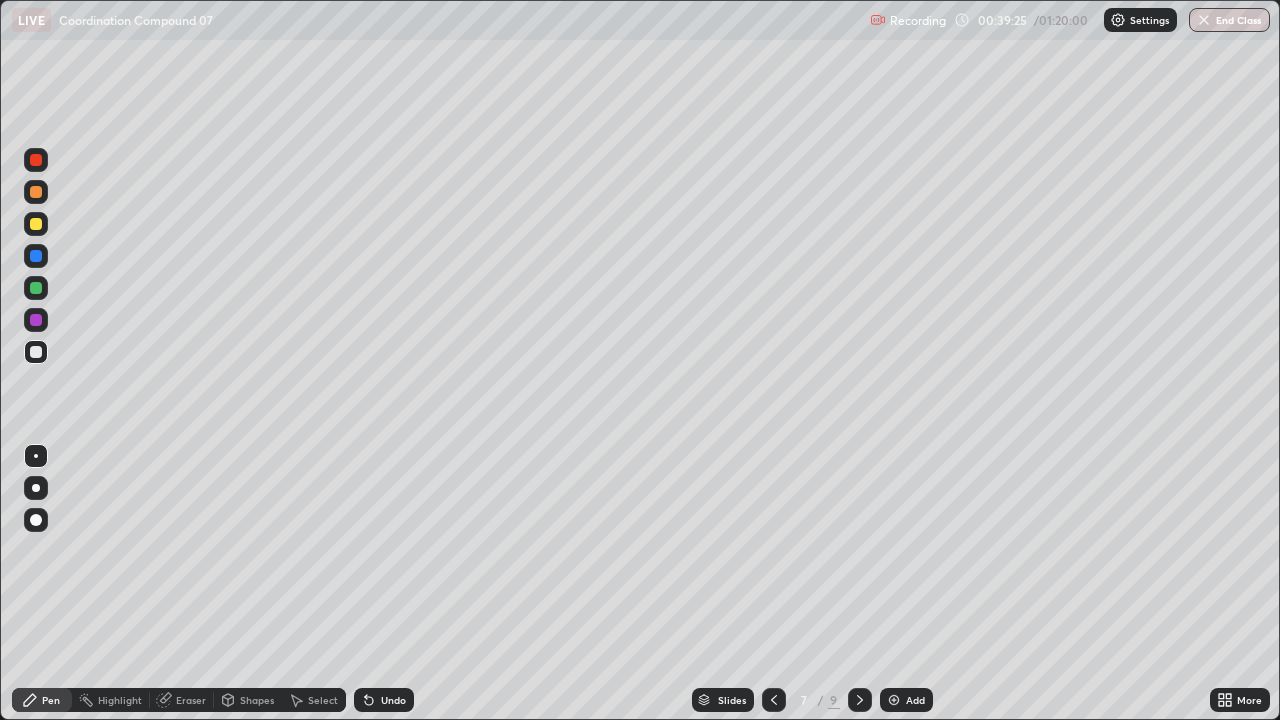 click 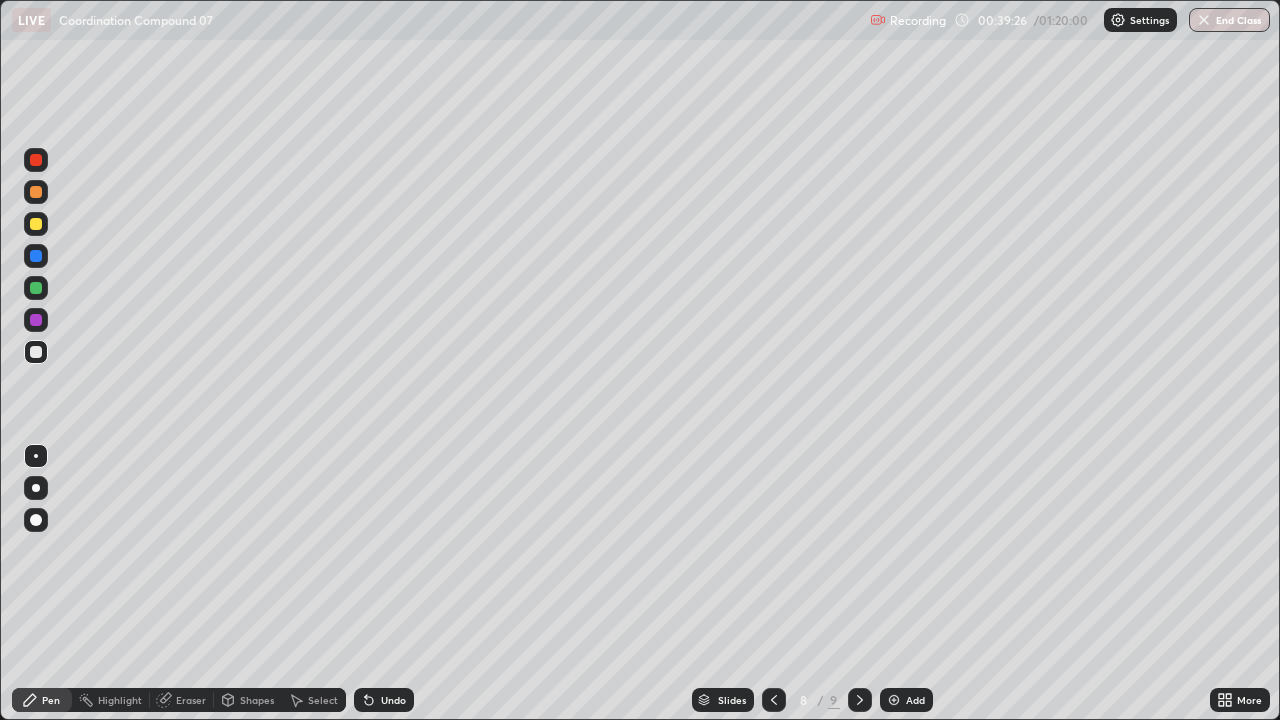 click 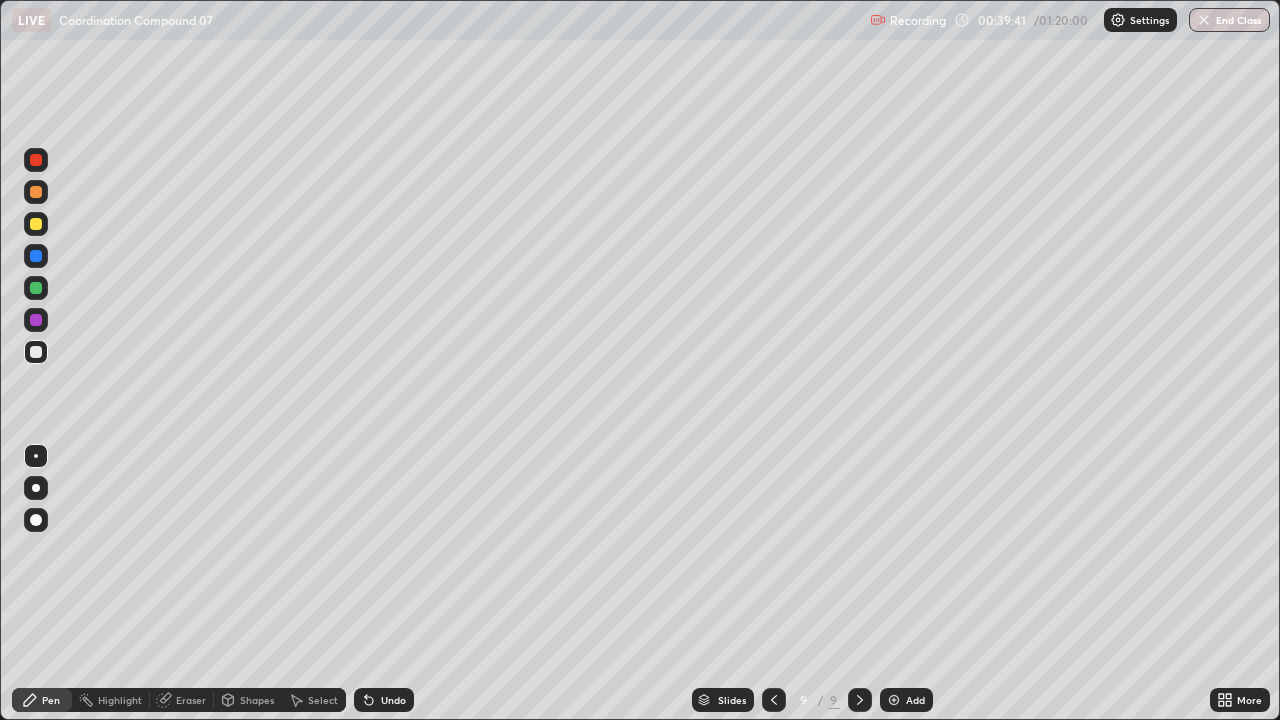 click on "Undo" at bounding box center [393, 700] 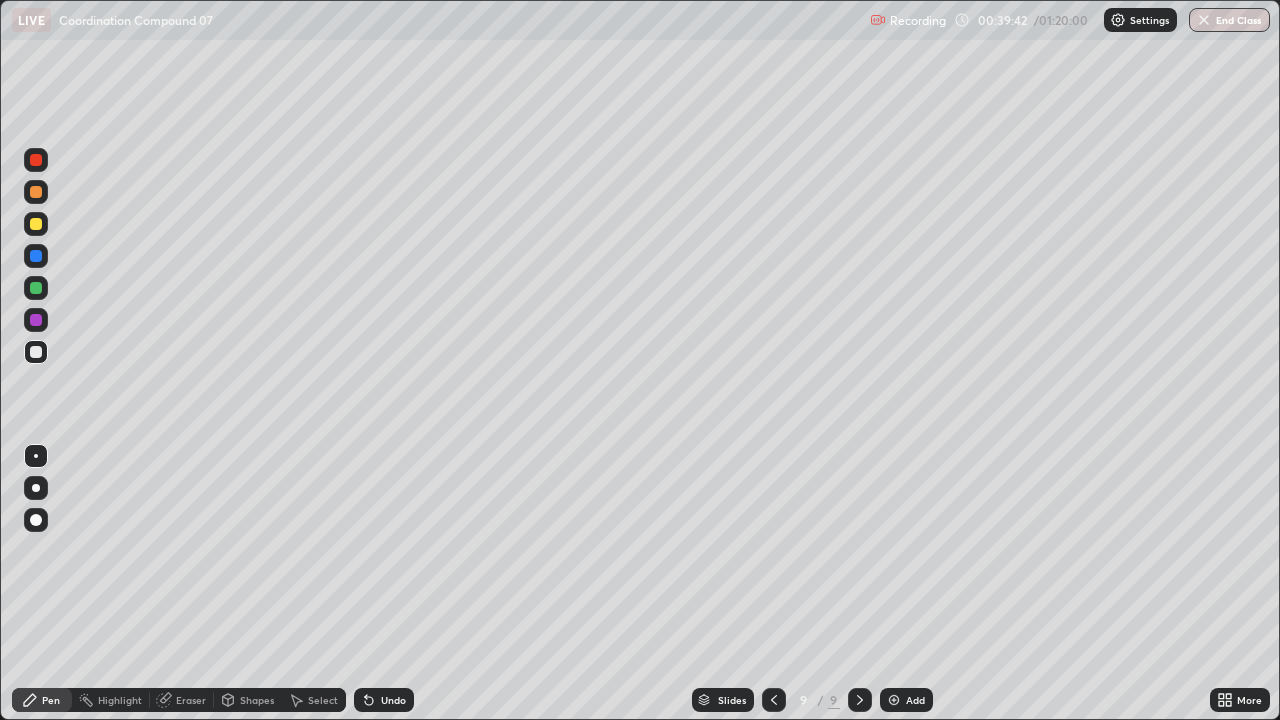 click 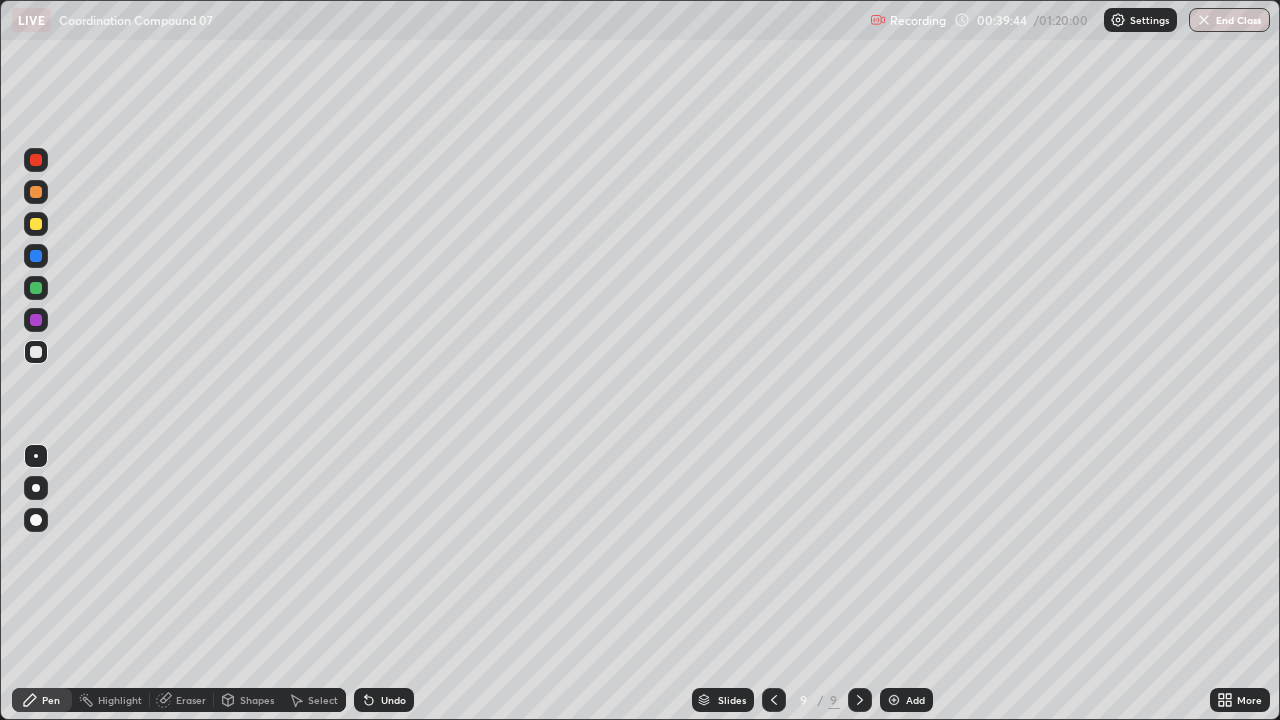 click 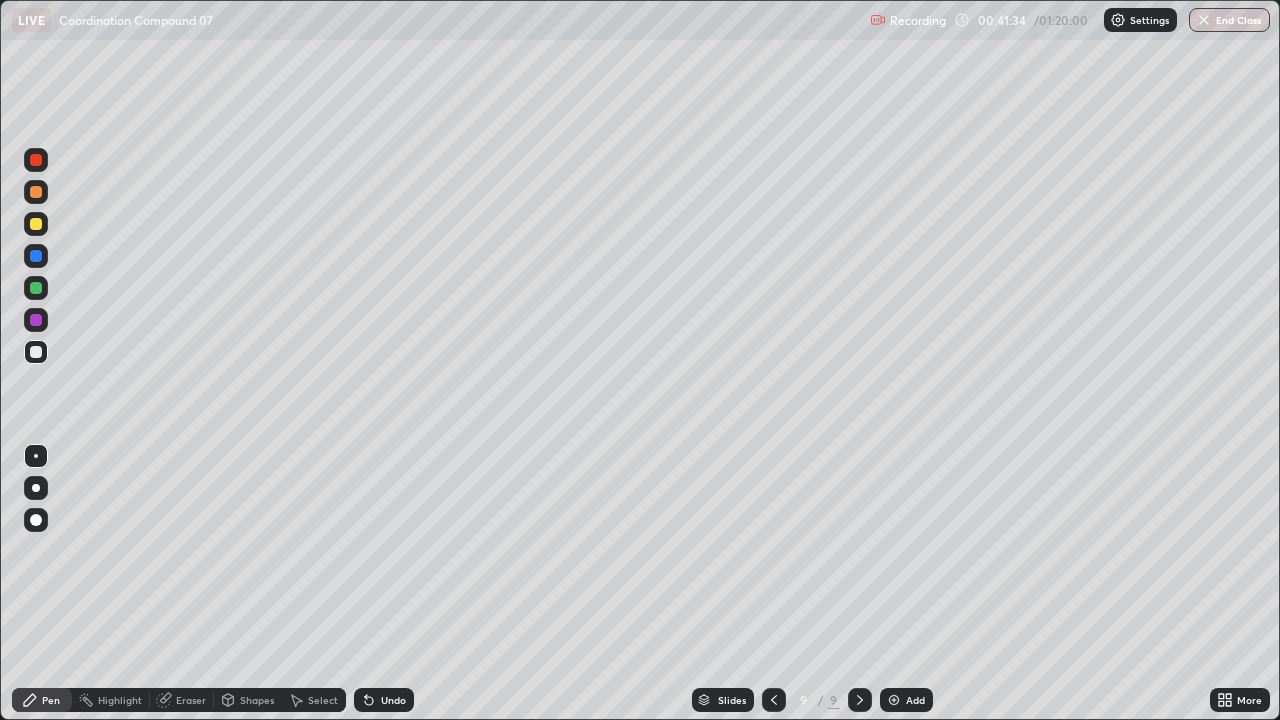 click 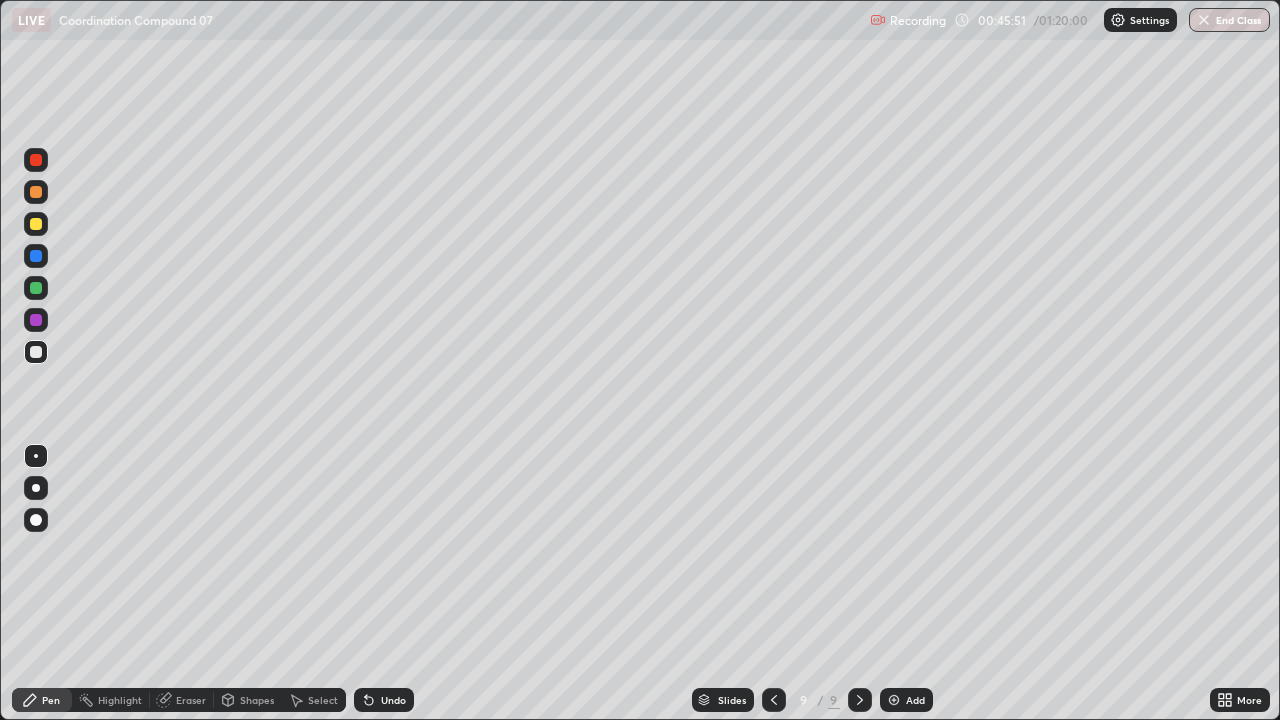 click at bounding box center [894, 700] 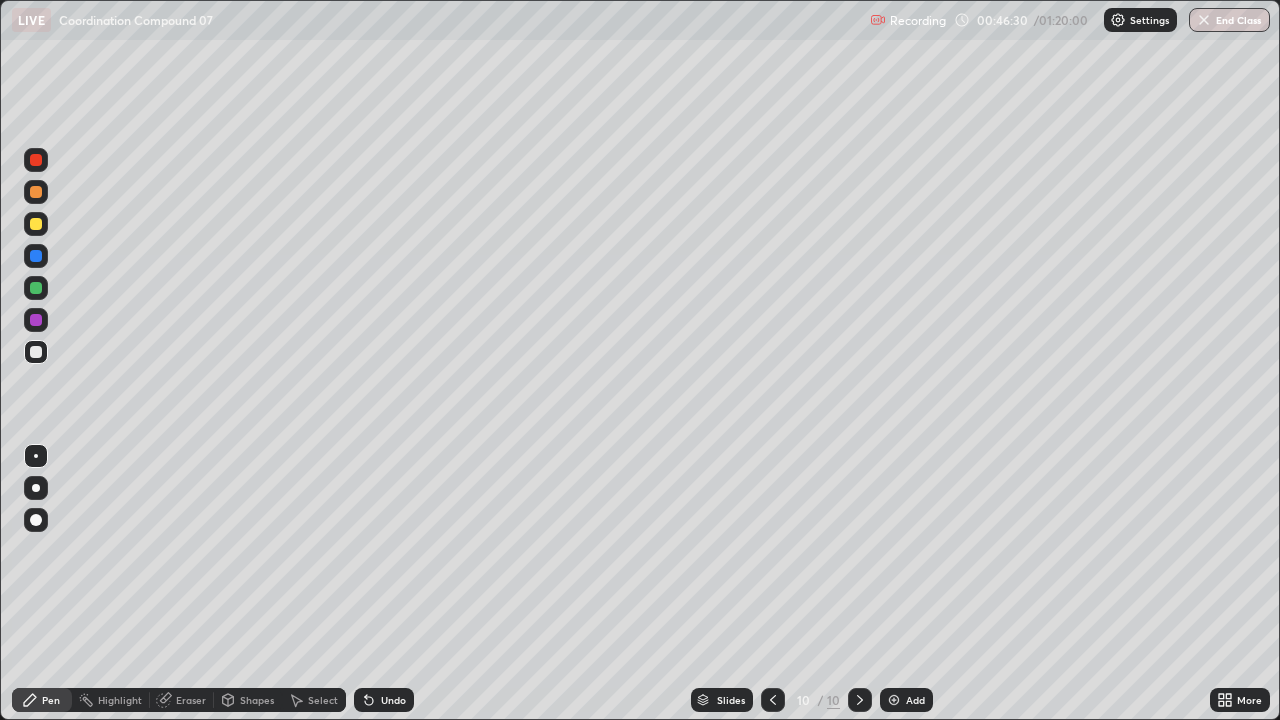 click 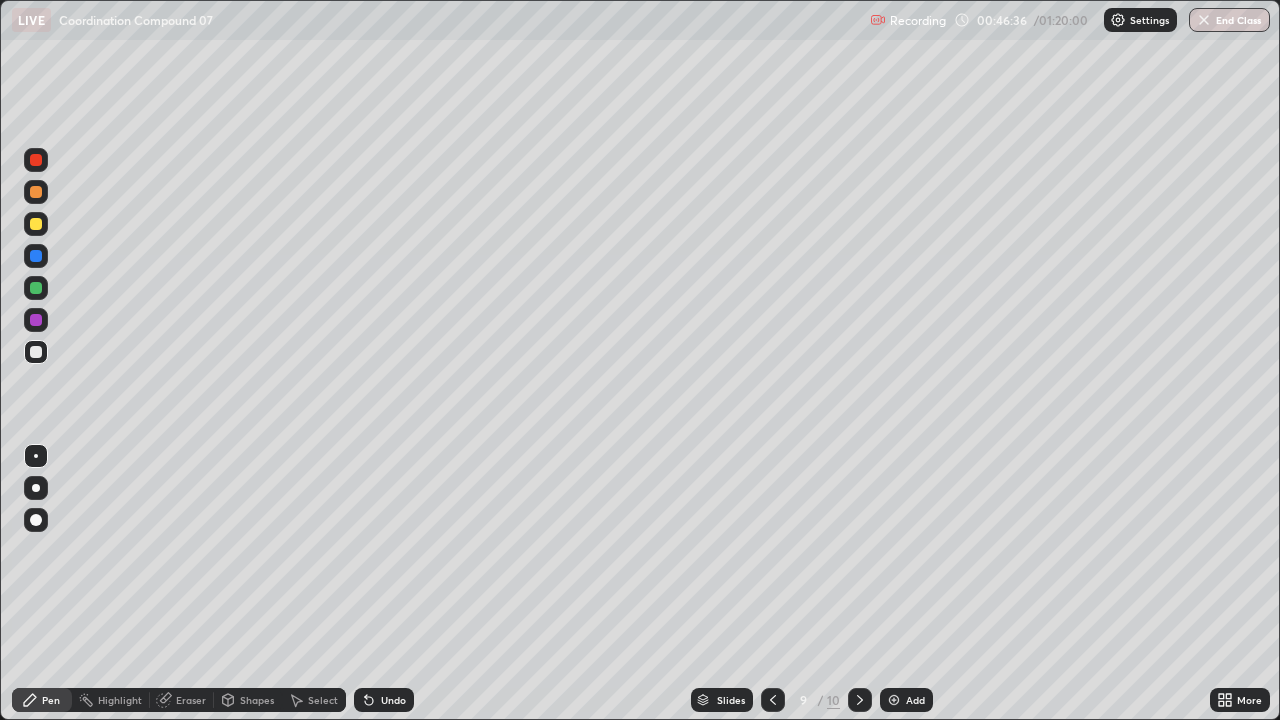 click at bounding box center (773, 700) 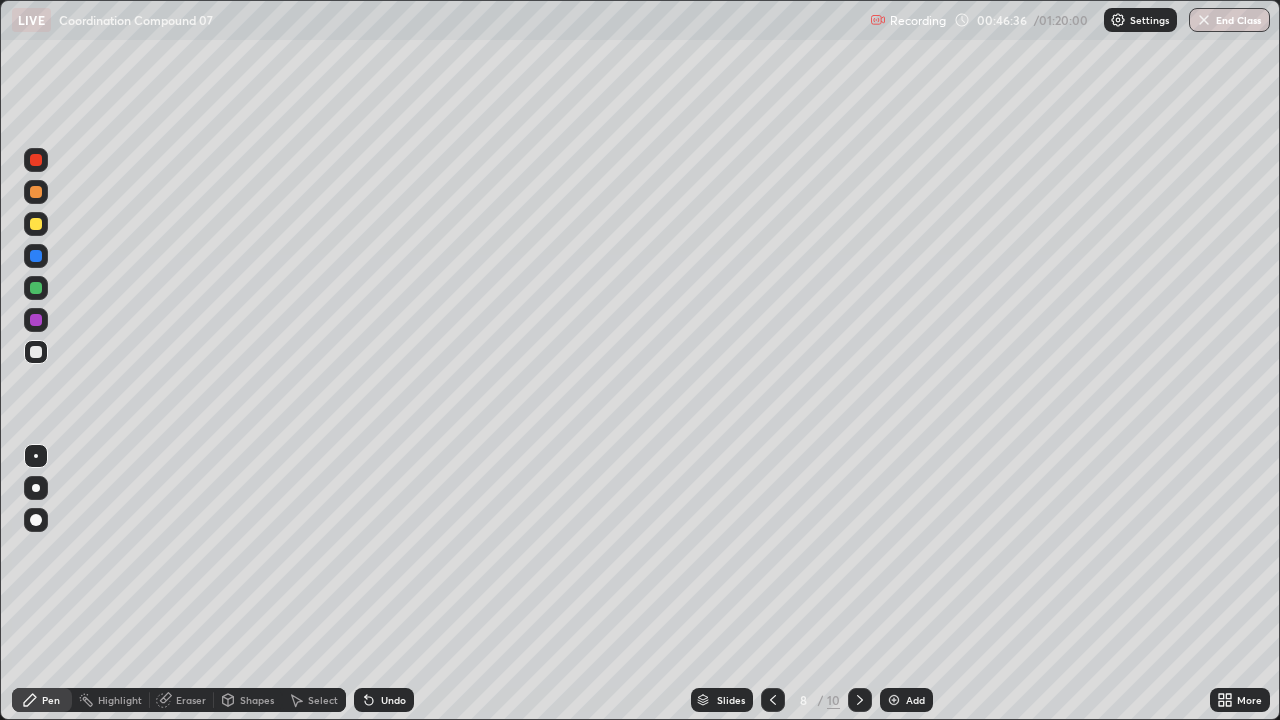 click 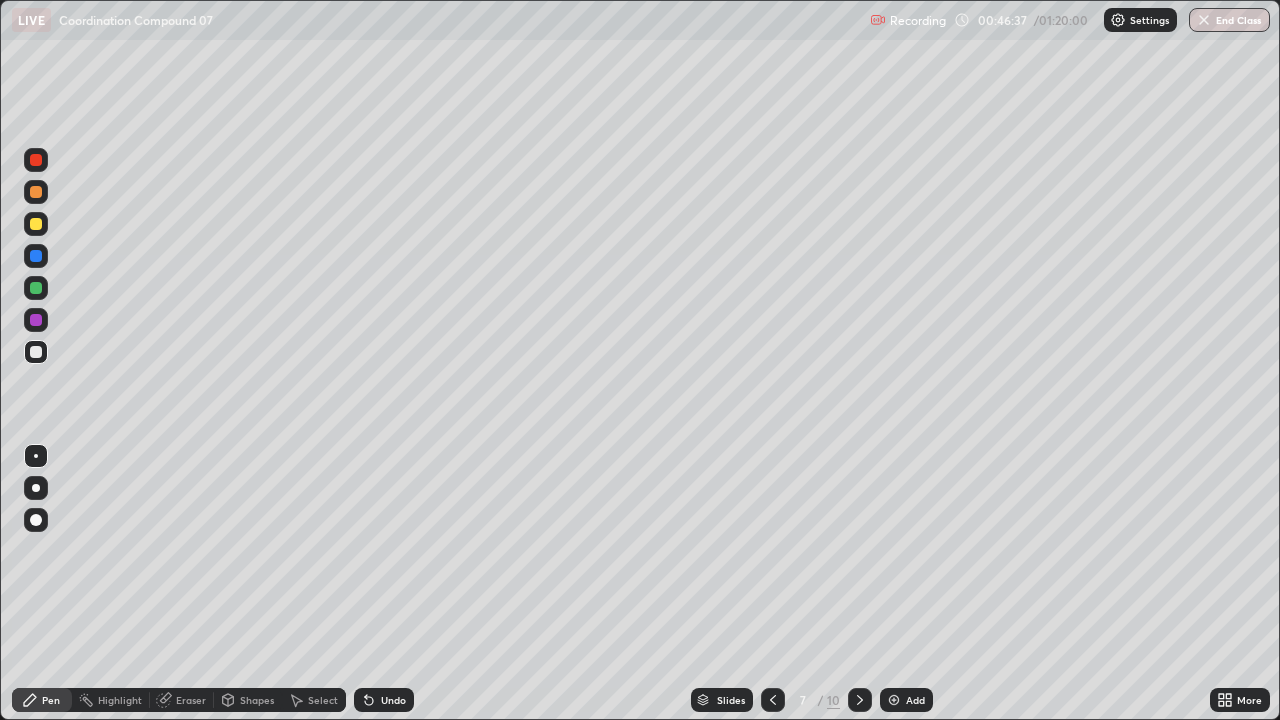 click 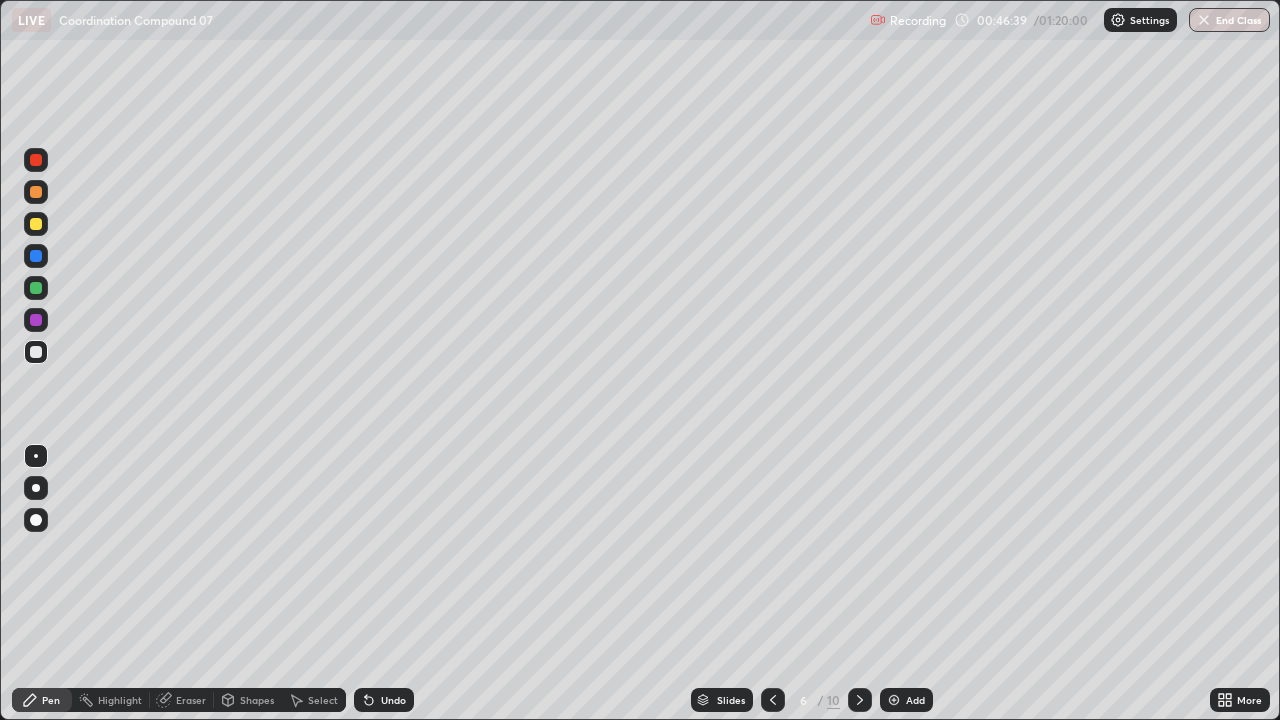 click 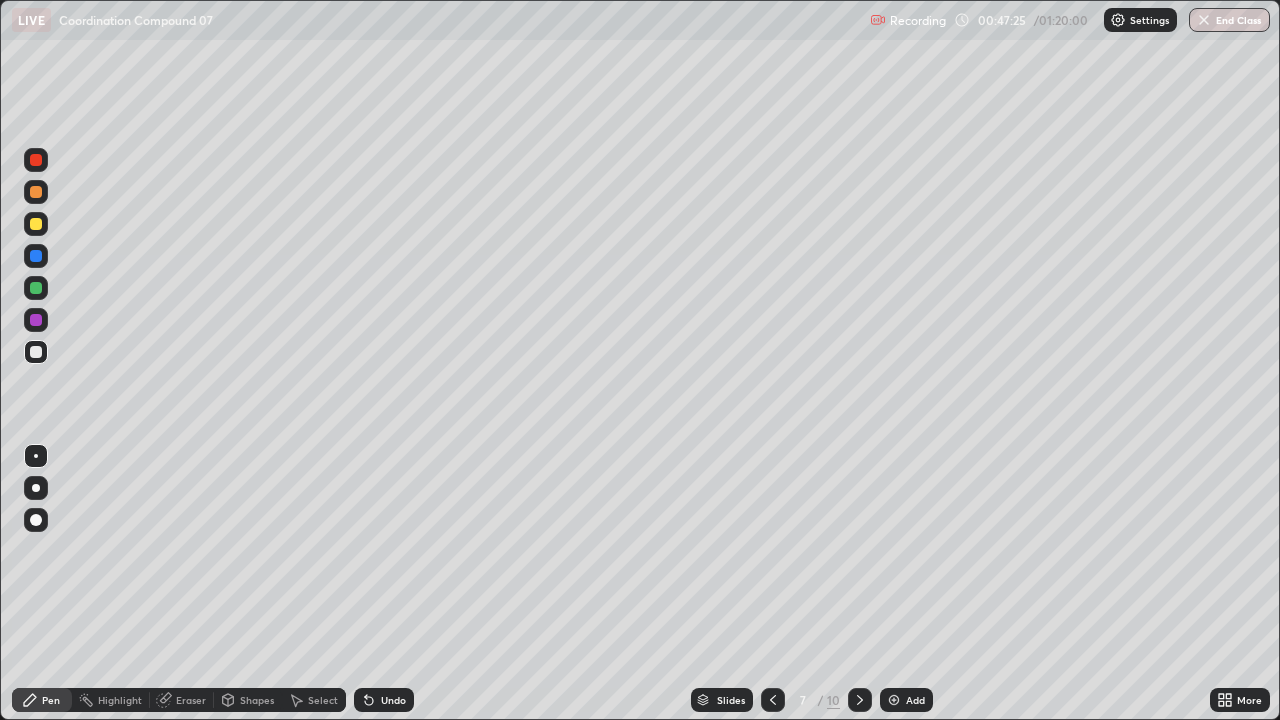 click 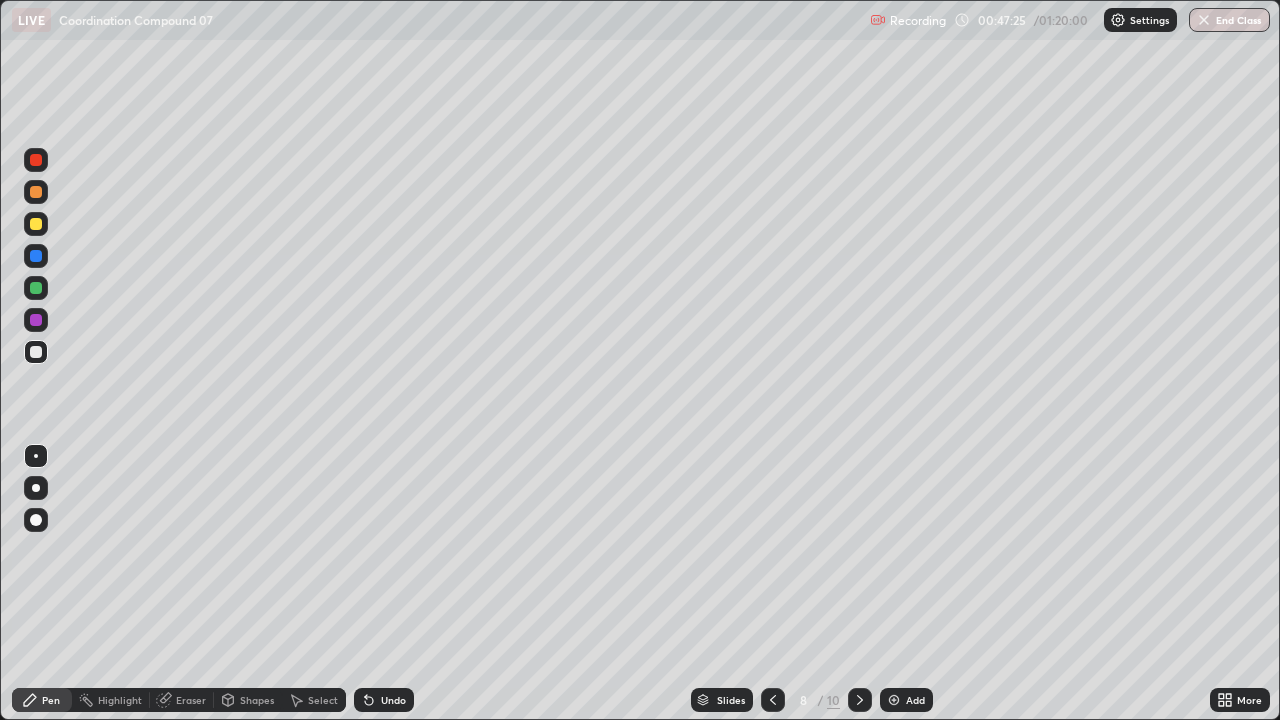 click 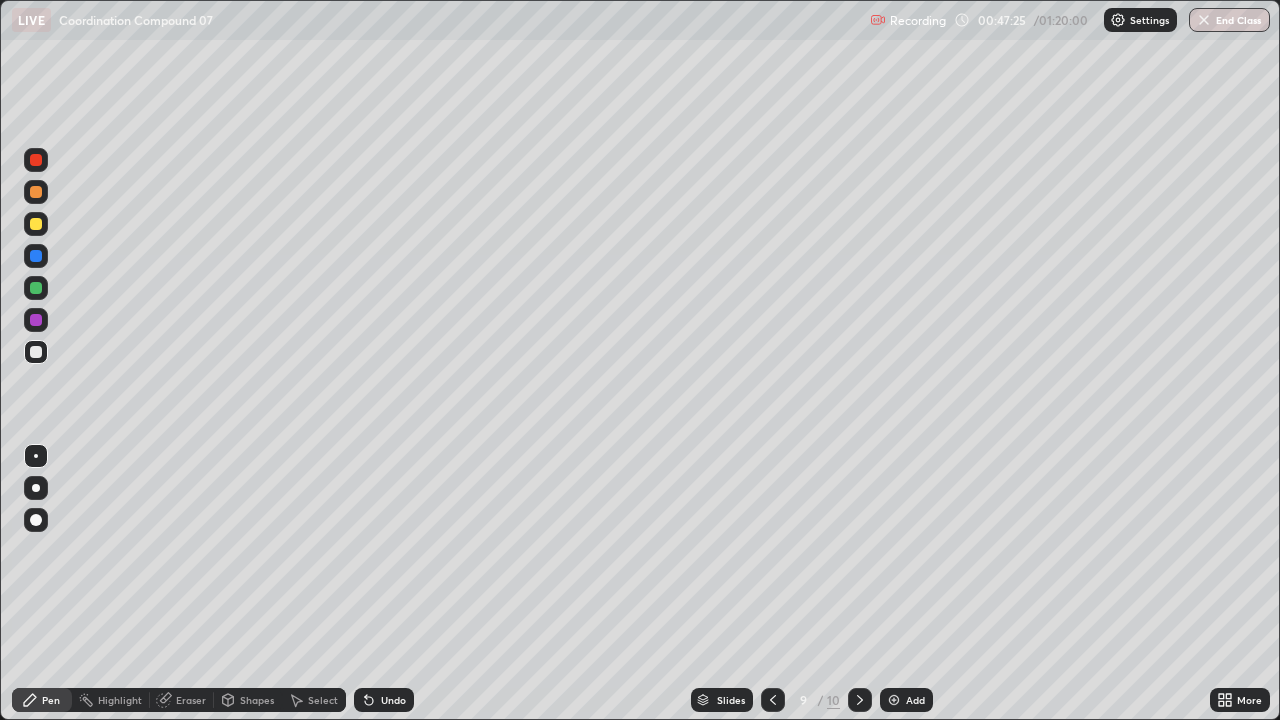 click 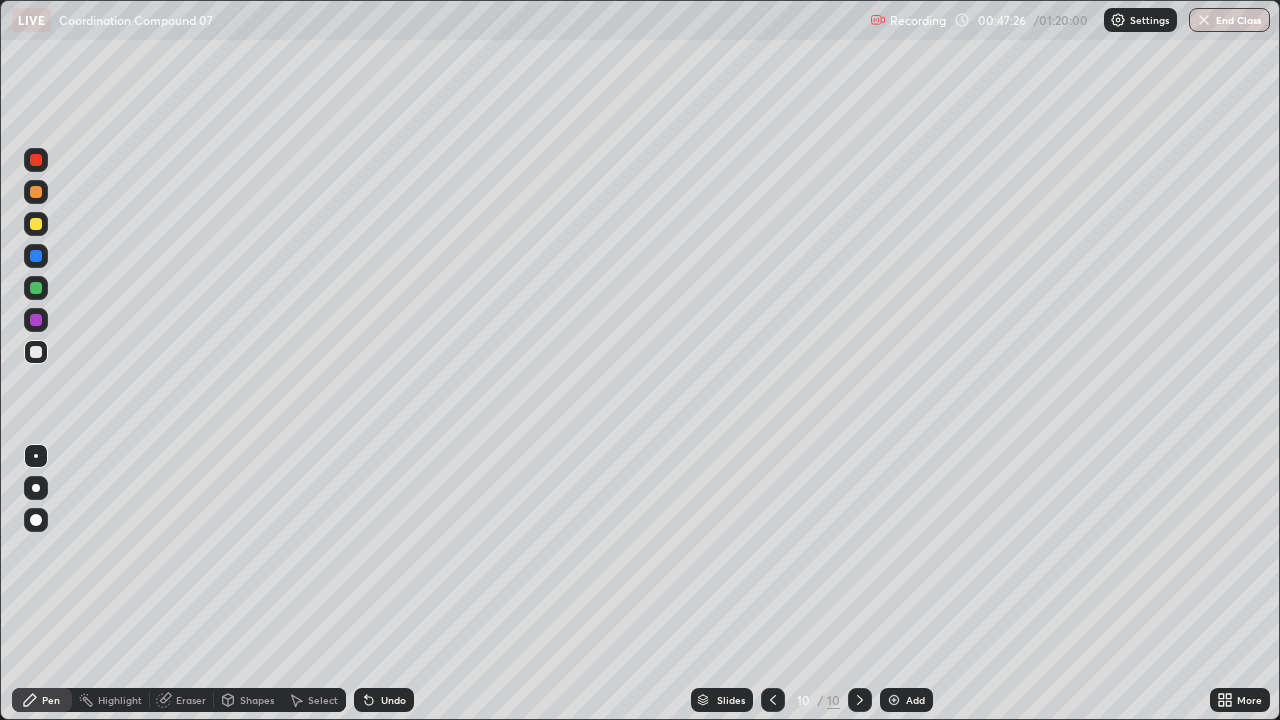 click at bounding box center [860, 700] 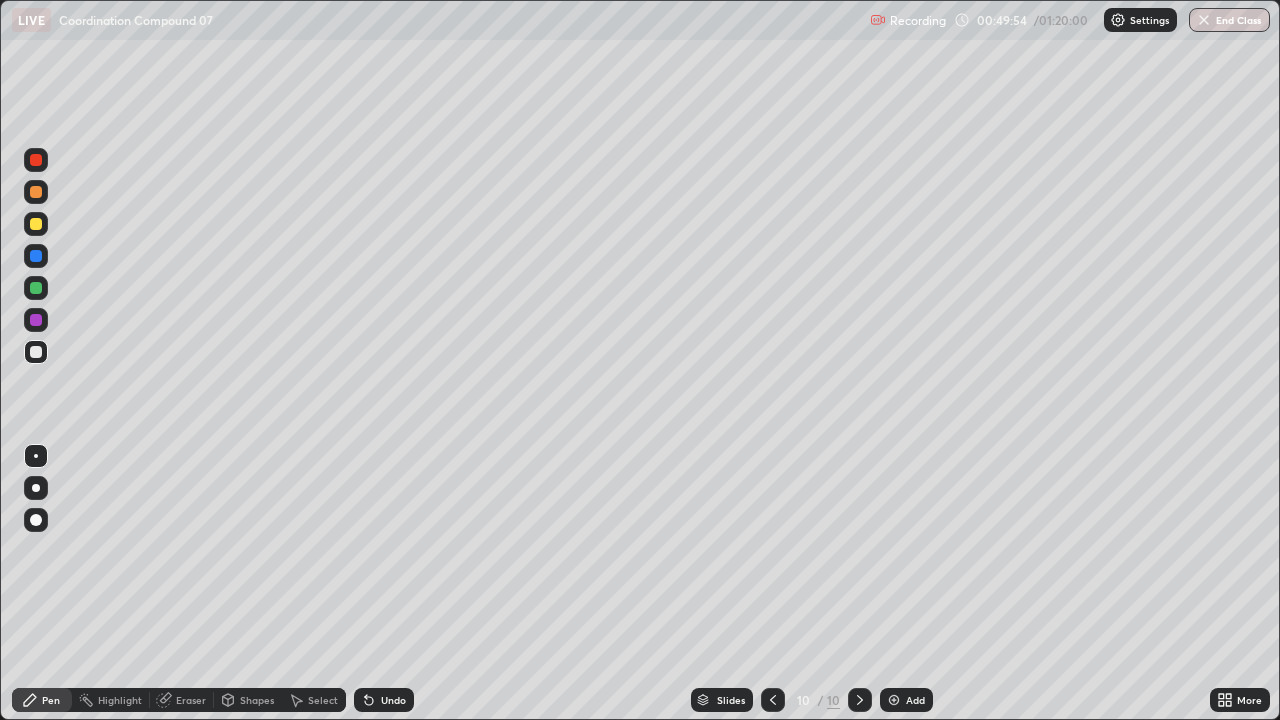 click at bounding box center (36, 288) 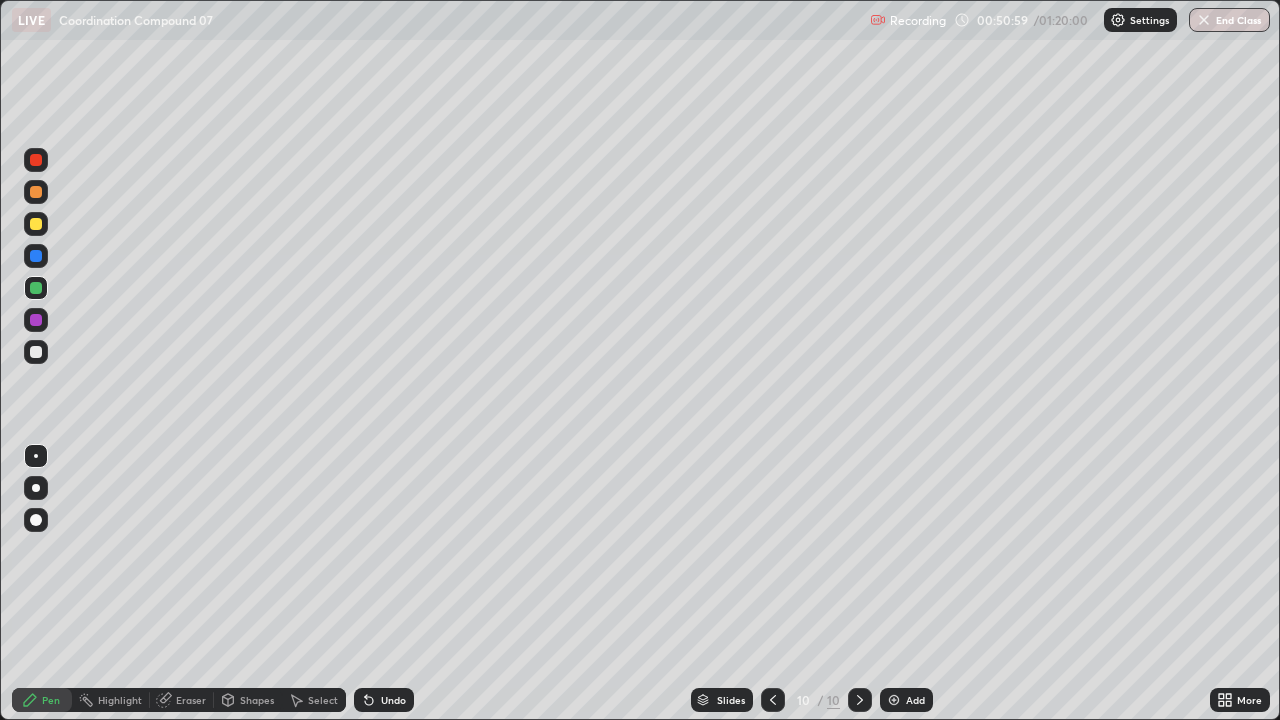 click at bounding box center (36, 352) 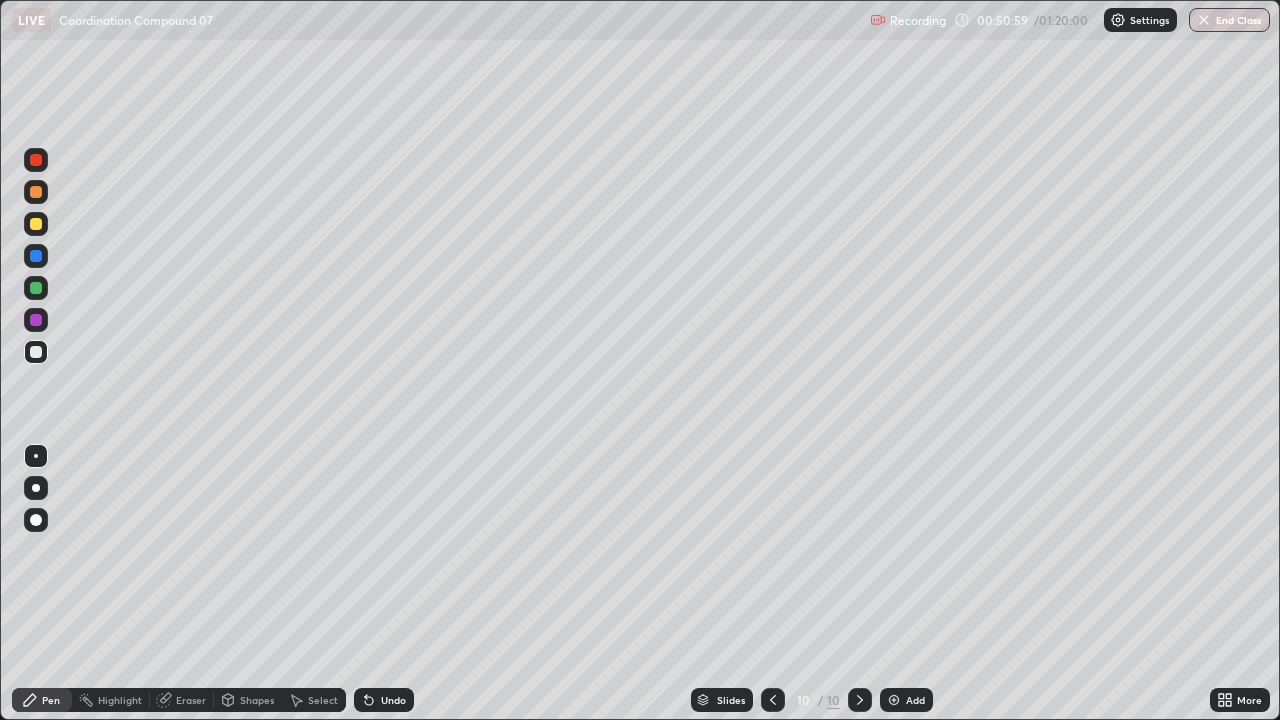 click at bounding box center [36, 320] 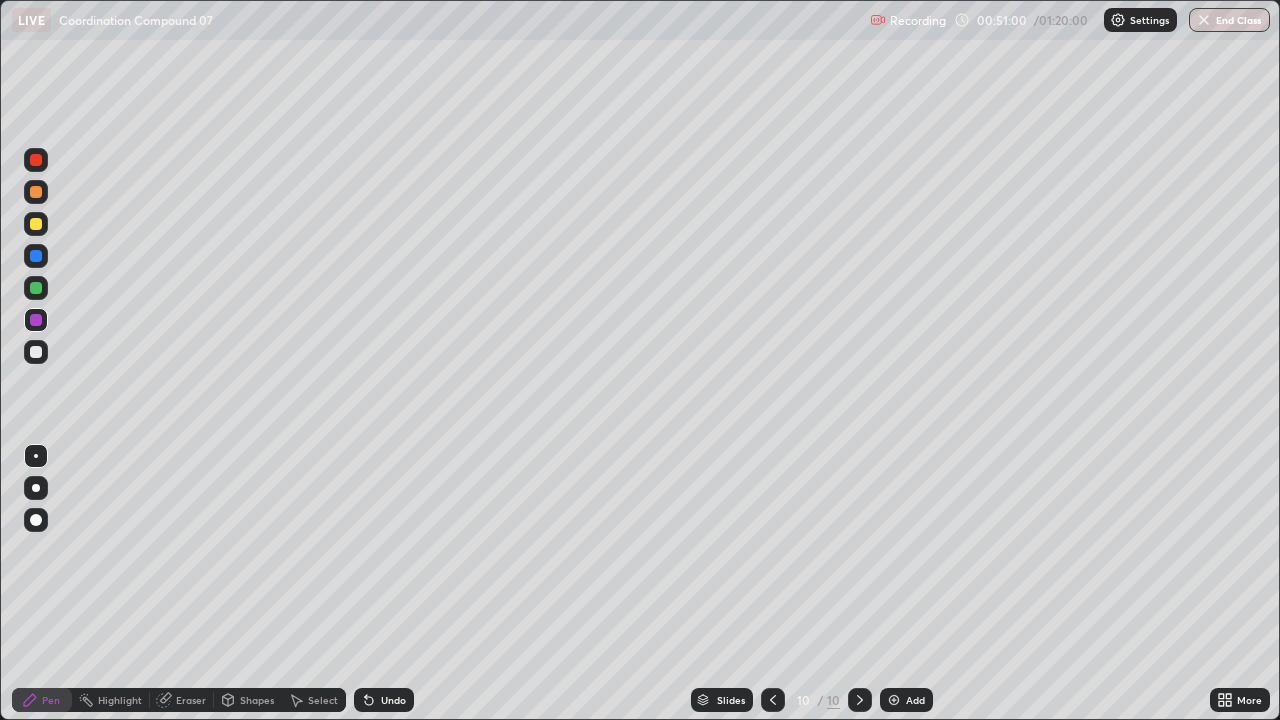 click at bounding box center (36, 256) 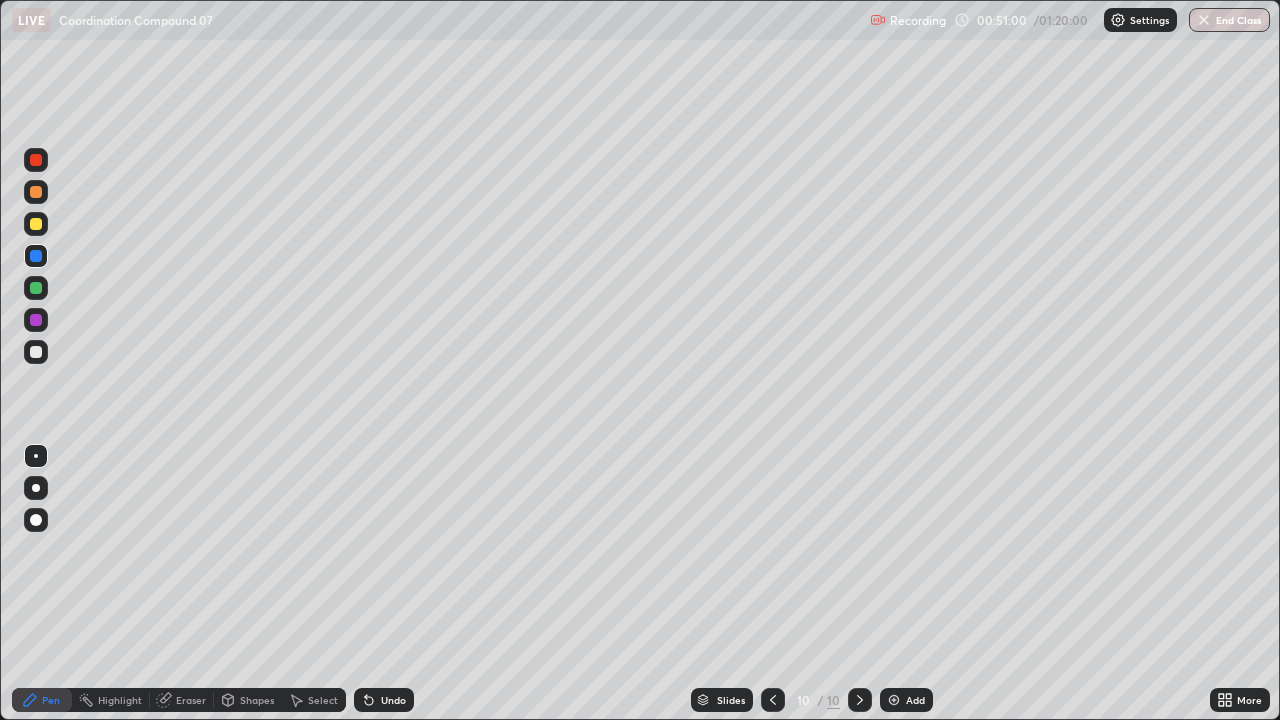 click at bounding box center [36, 224] 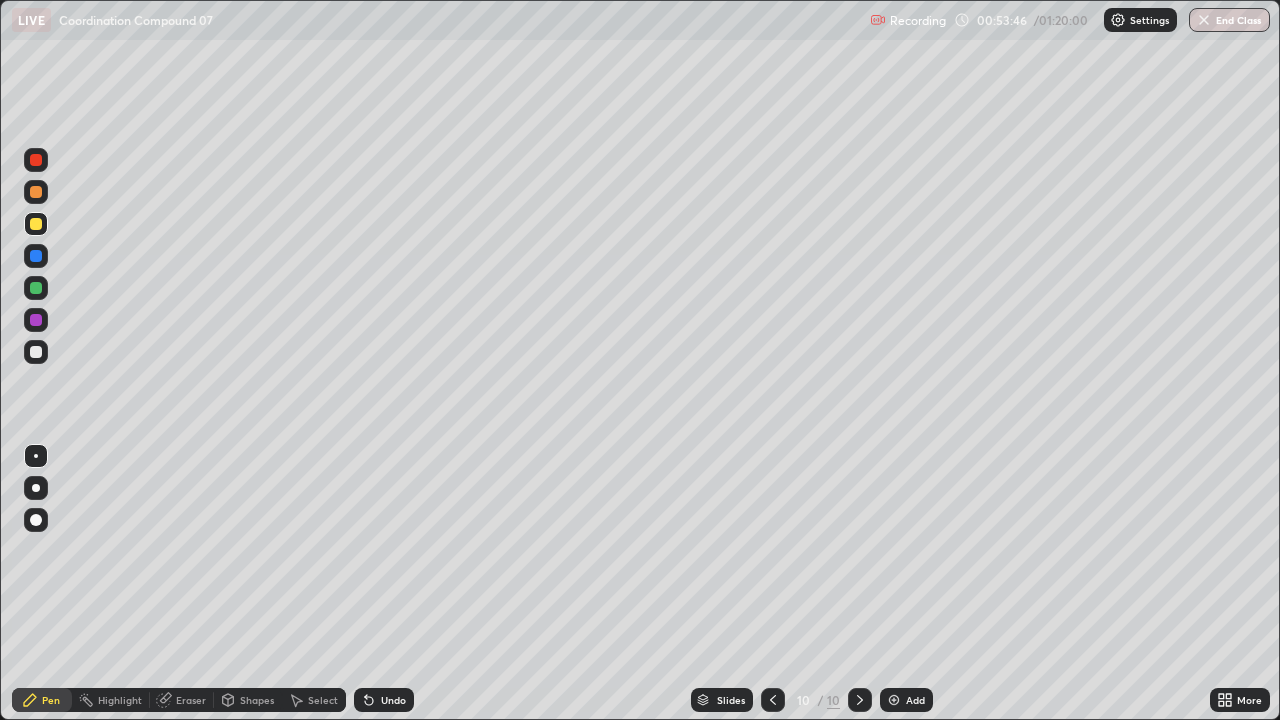 click at bounding box center [36, 352] 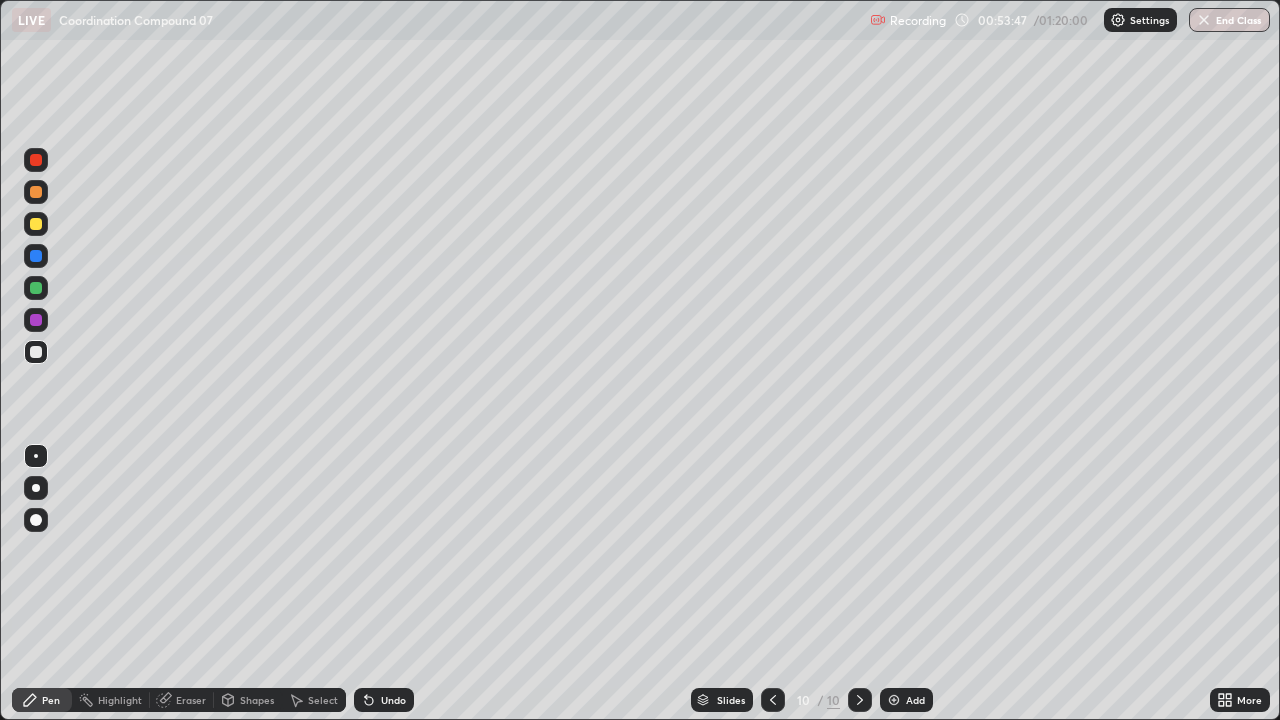 click at bounding box center [36, 320] 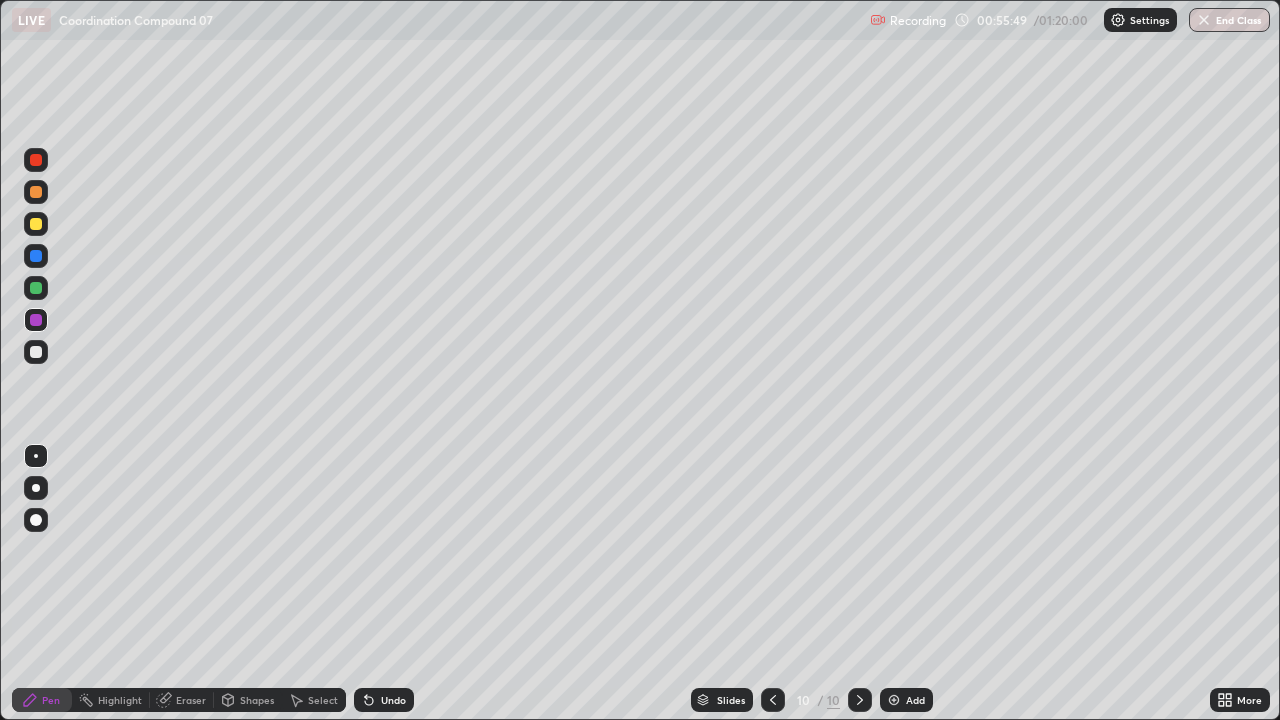 click at bounding box center (36, 160) 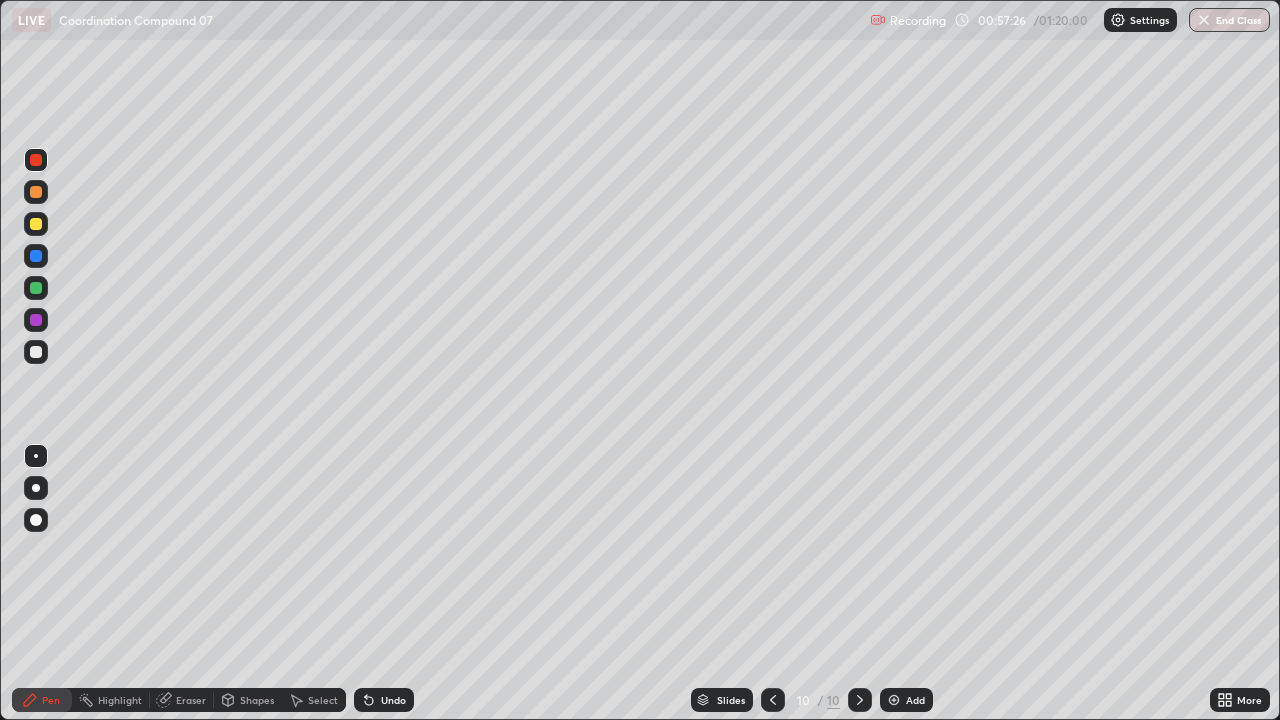 click at bounding box center [36, 288] 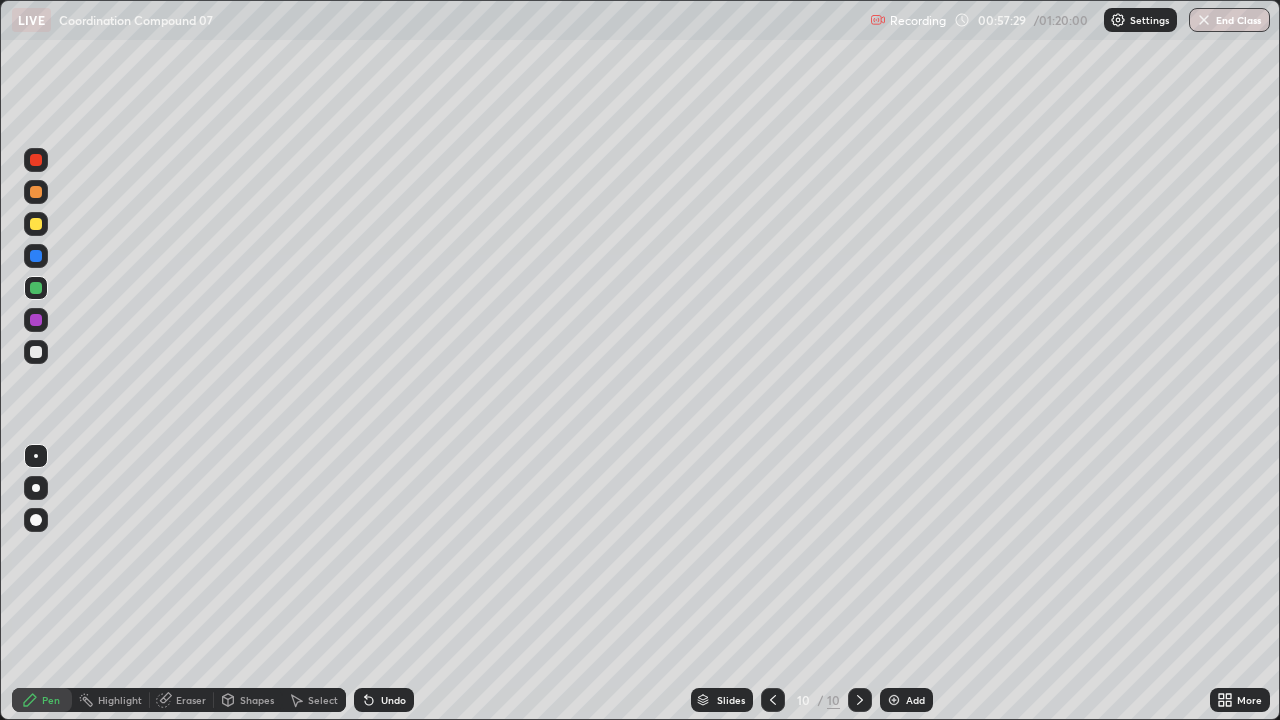 click at bounding box center [36, 224] 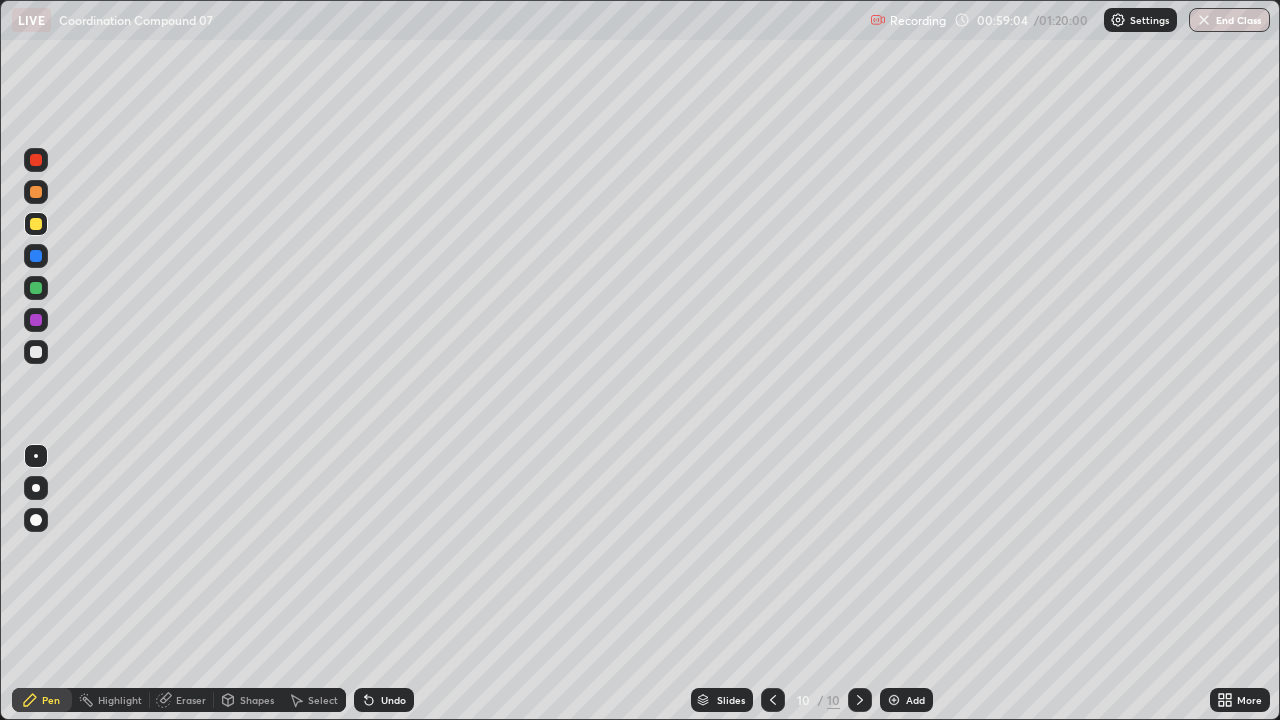 click at bounding box center [894, 700] 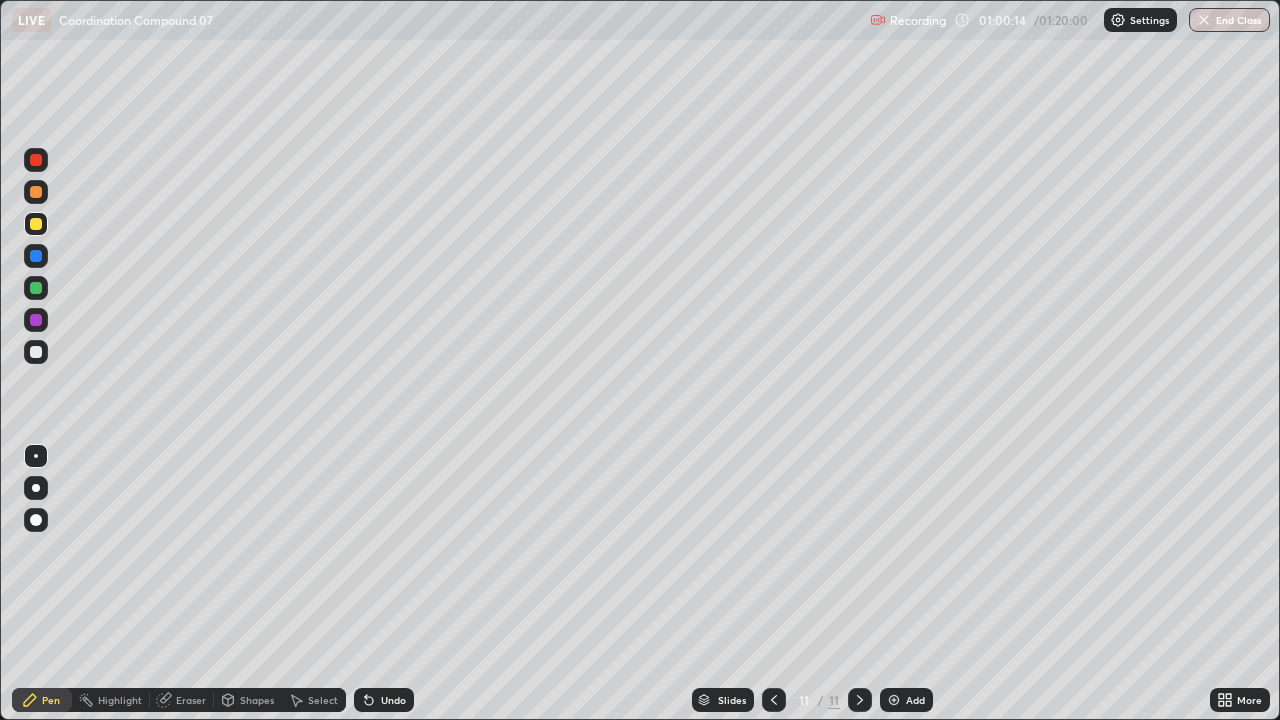 click 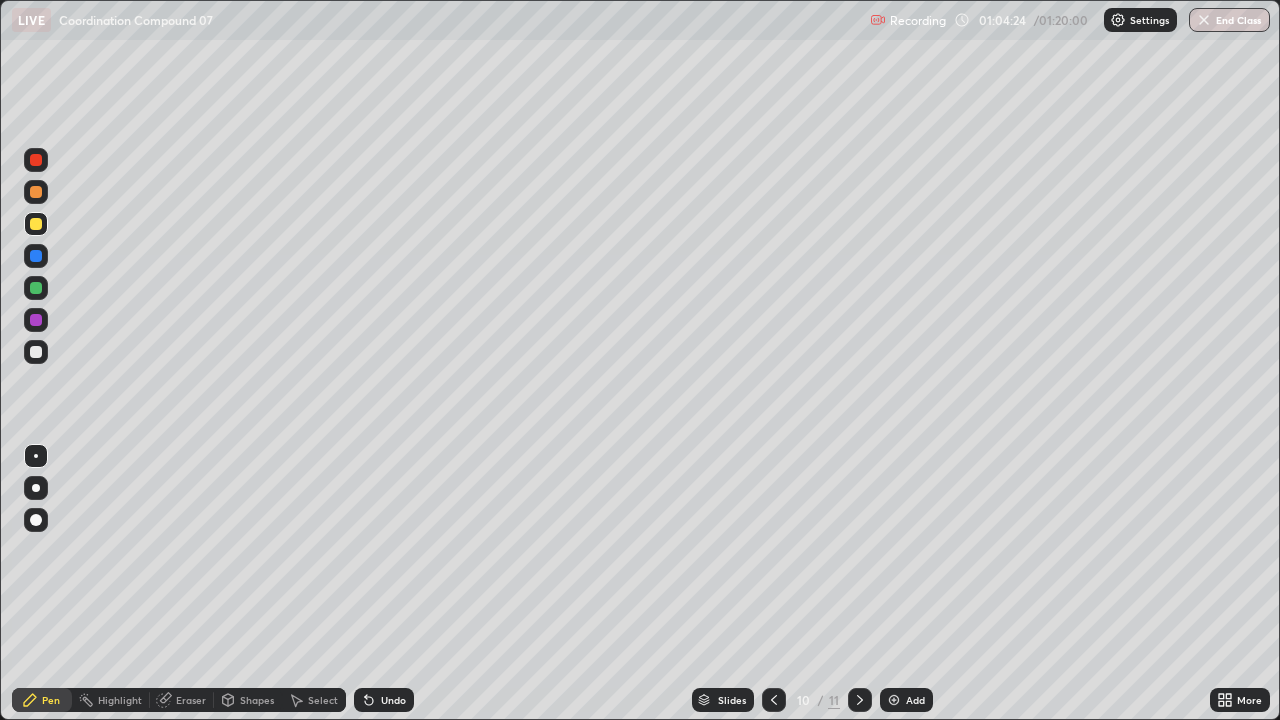 click at bounding box center [860, 700] 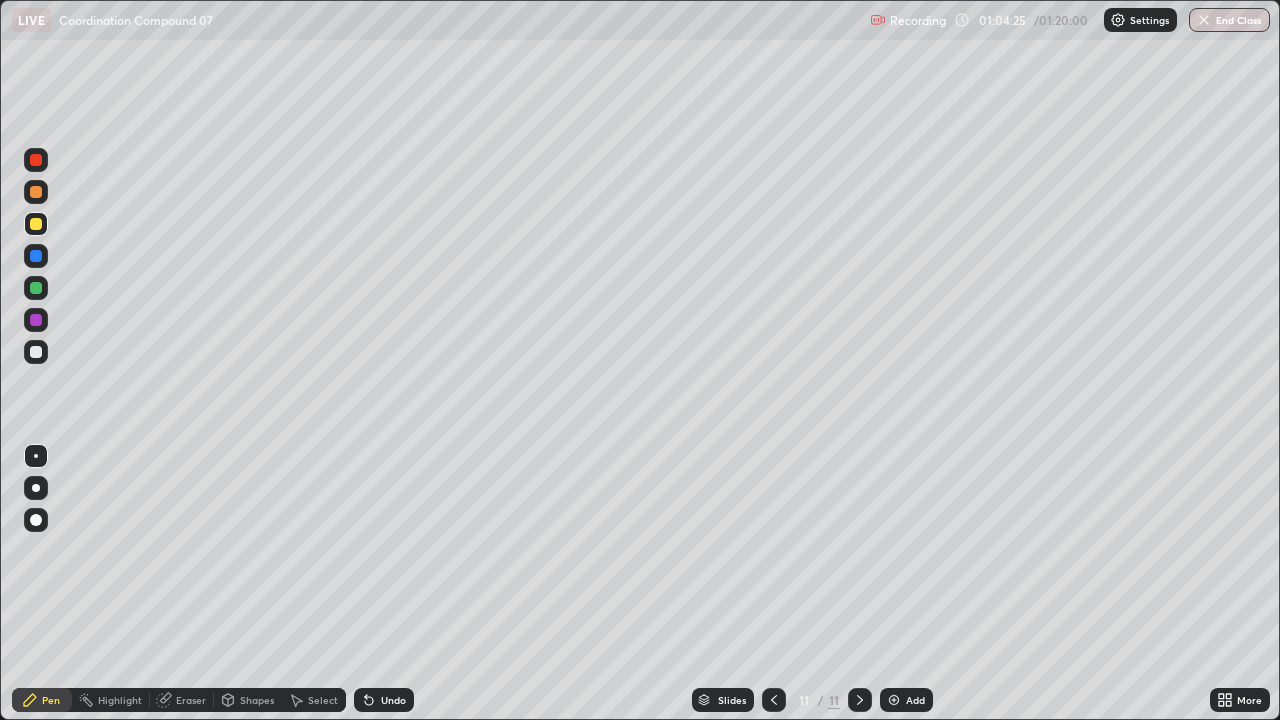 click at bounding box center [894, 700] 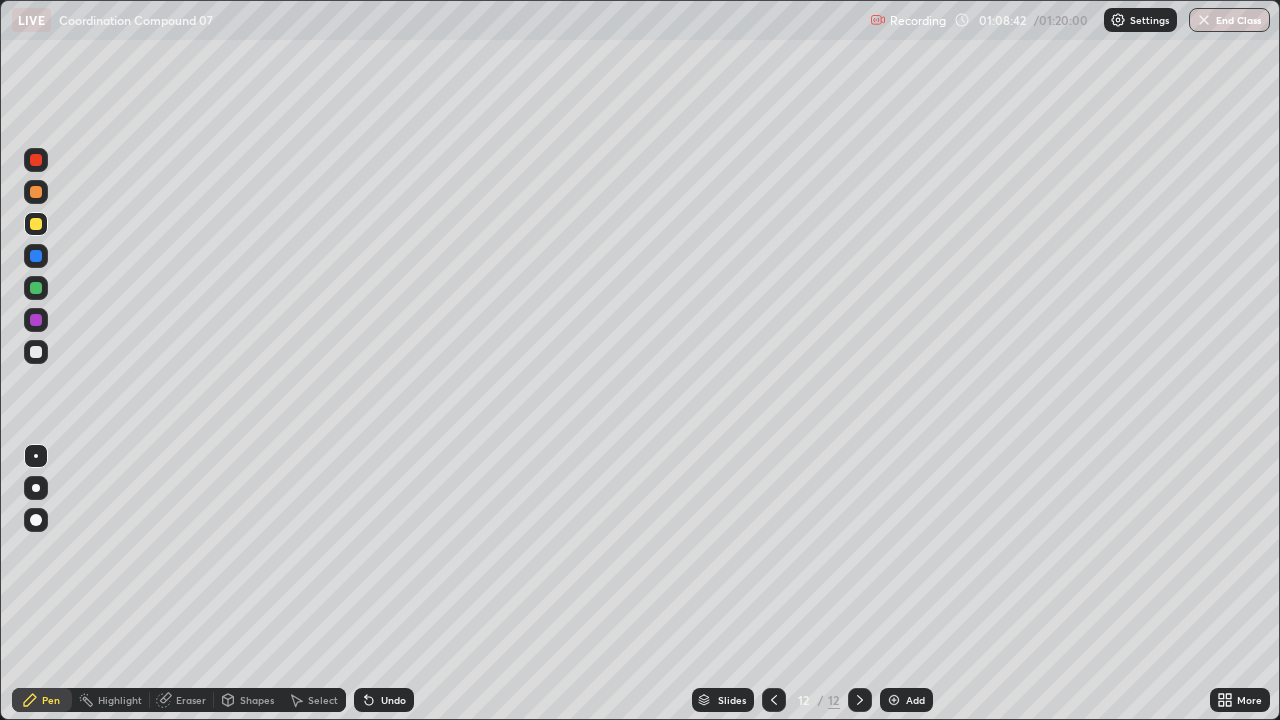 click 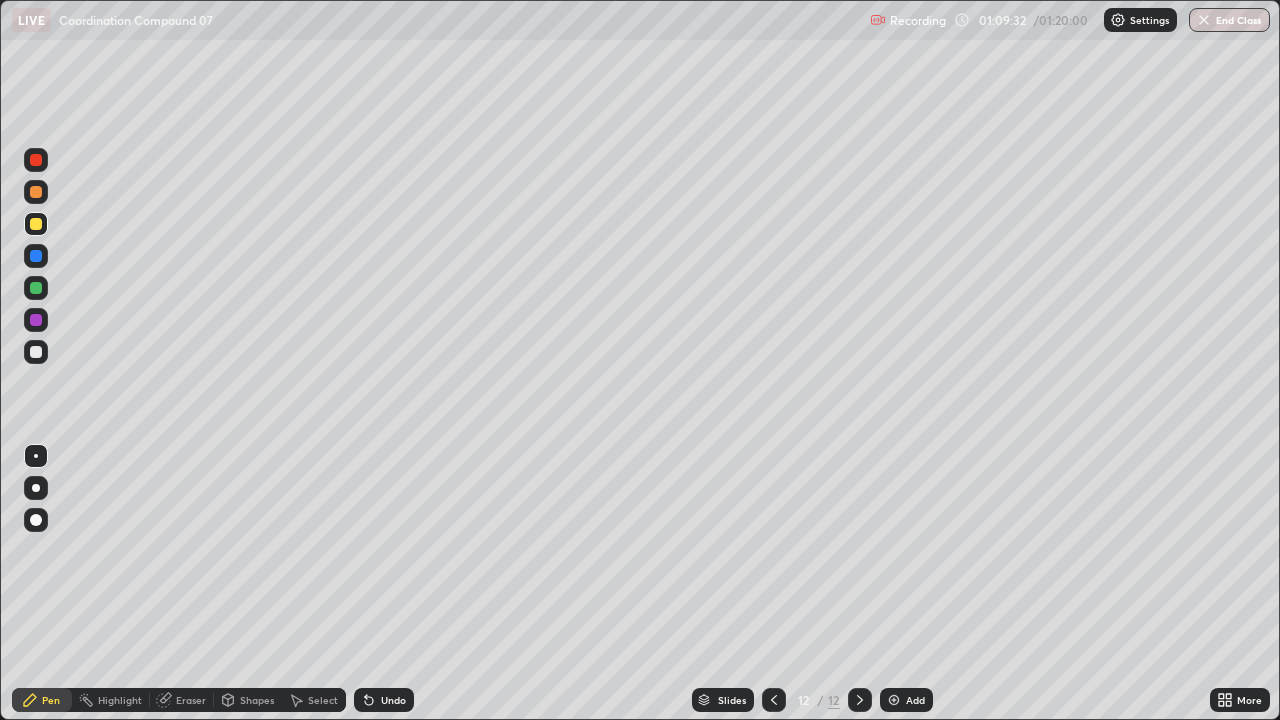 click at bounding box center [36, 160] 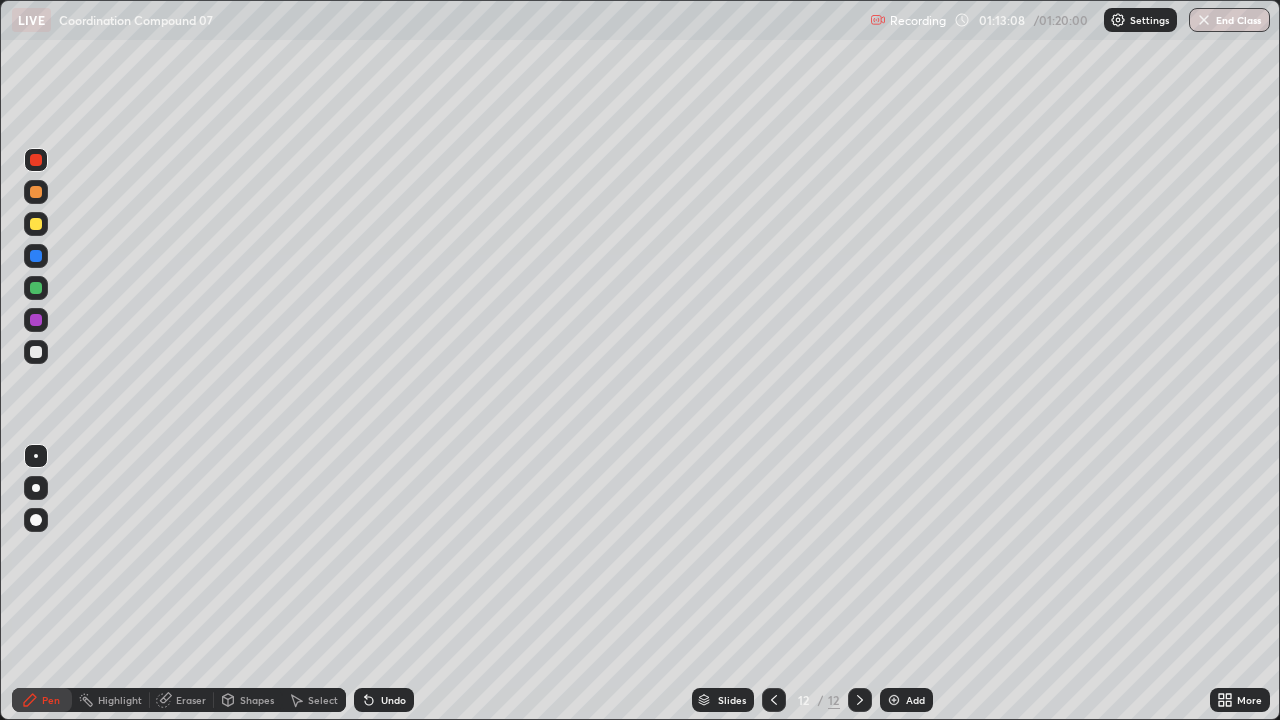 click at bounding box center (36, 288) 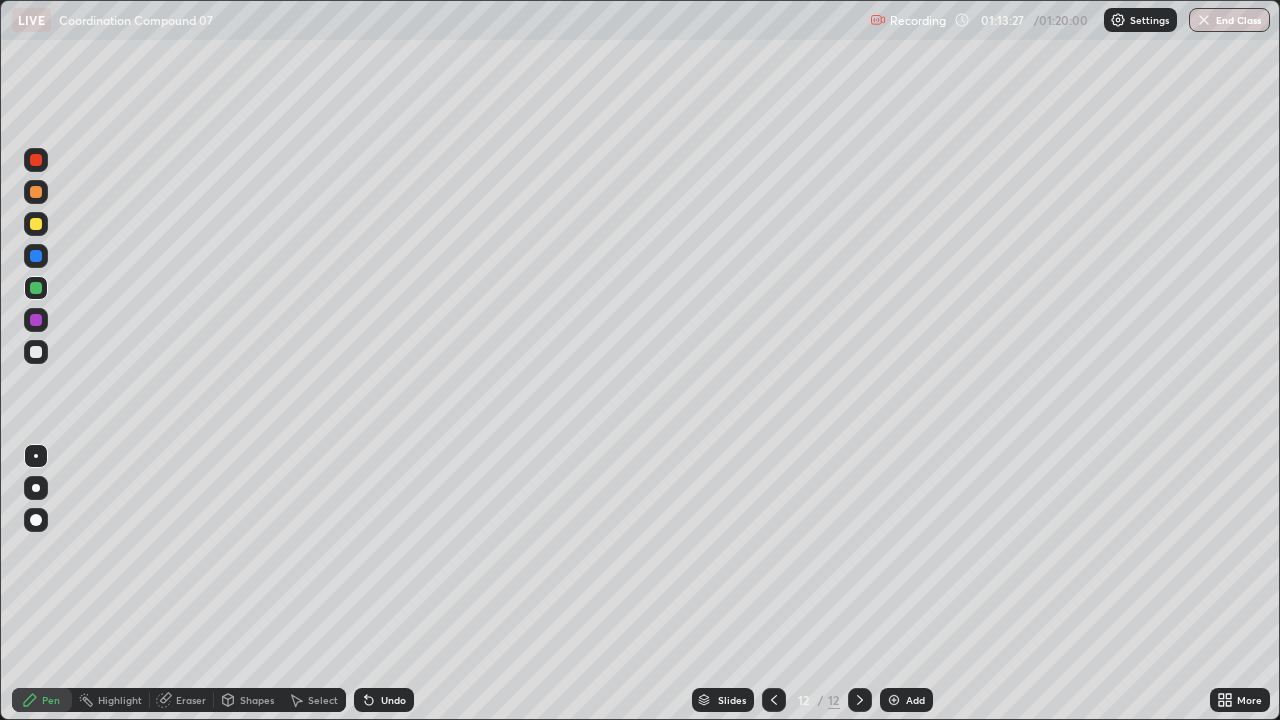 click 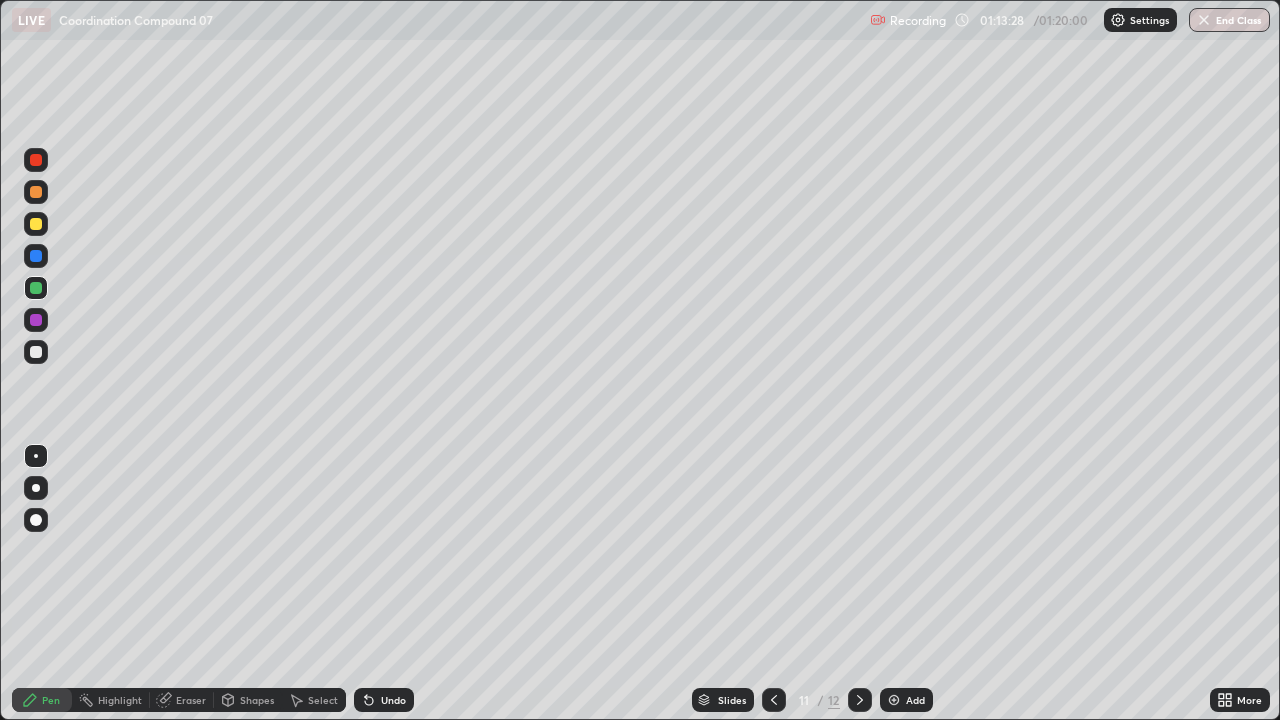 click 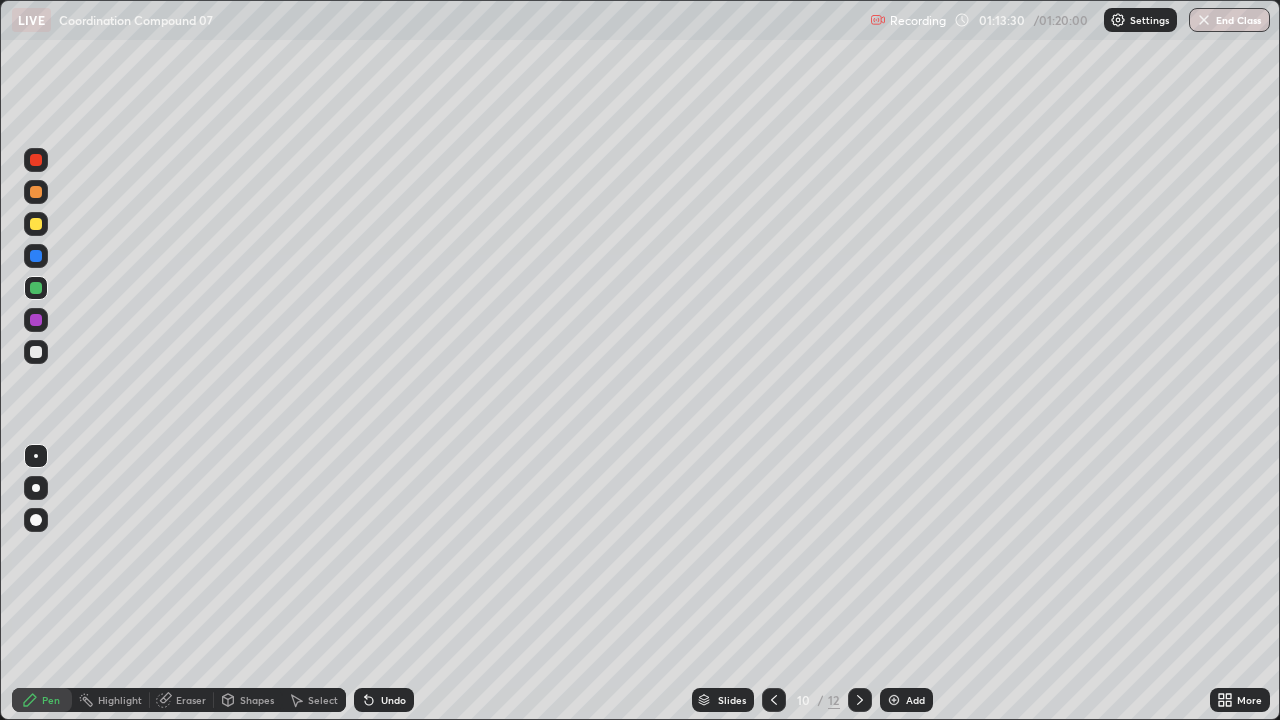 click at bounding box center [774, 700] 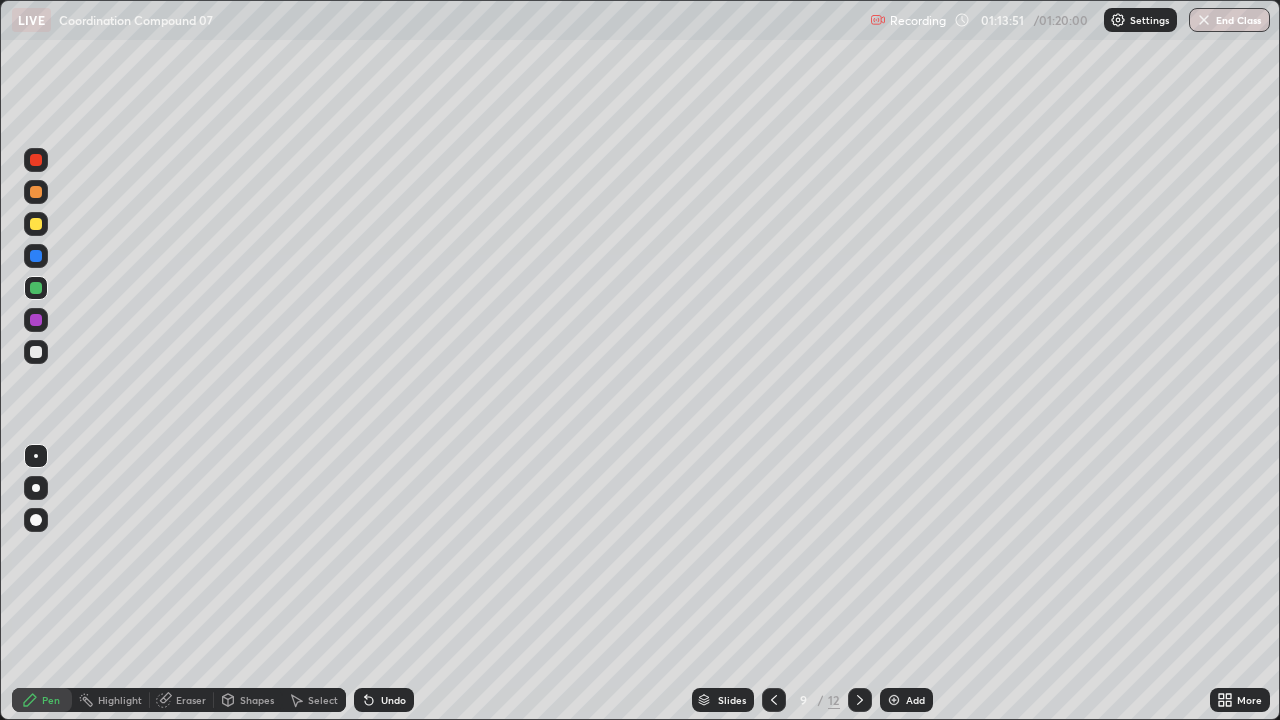click 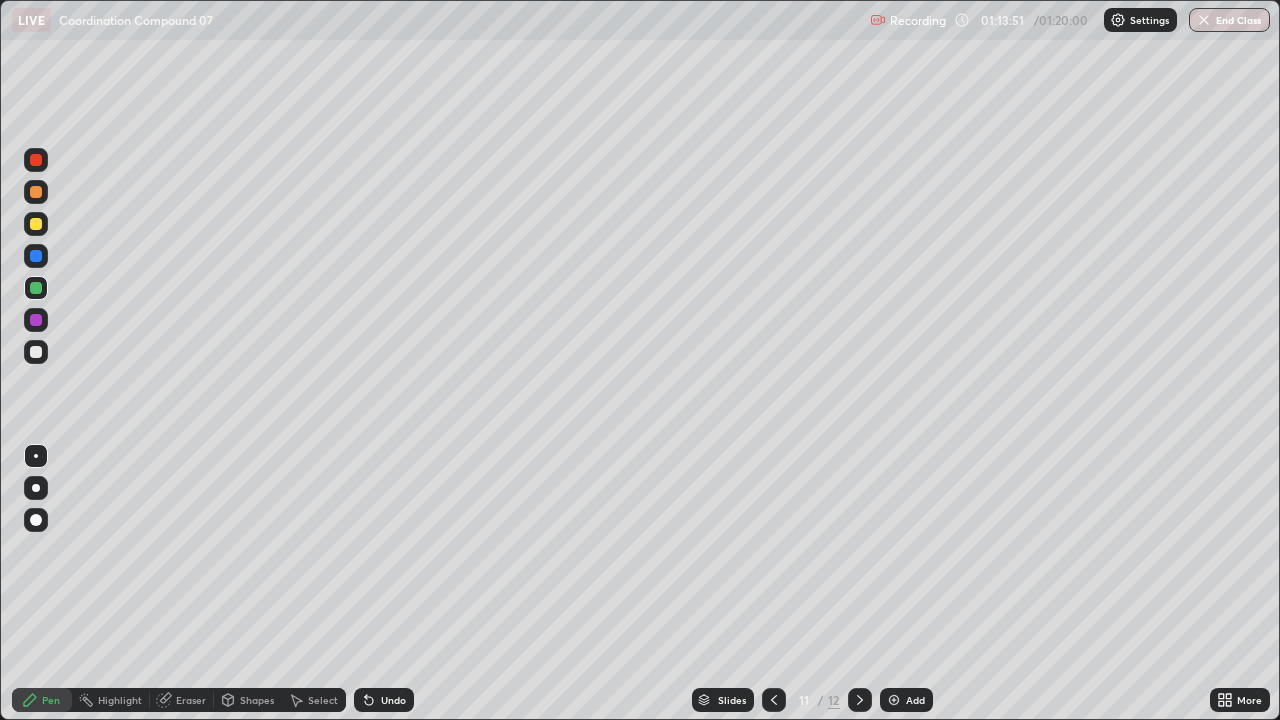 click 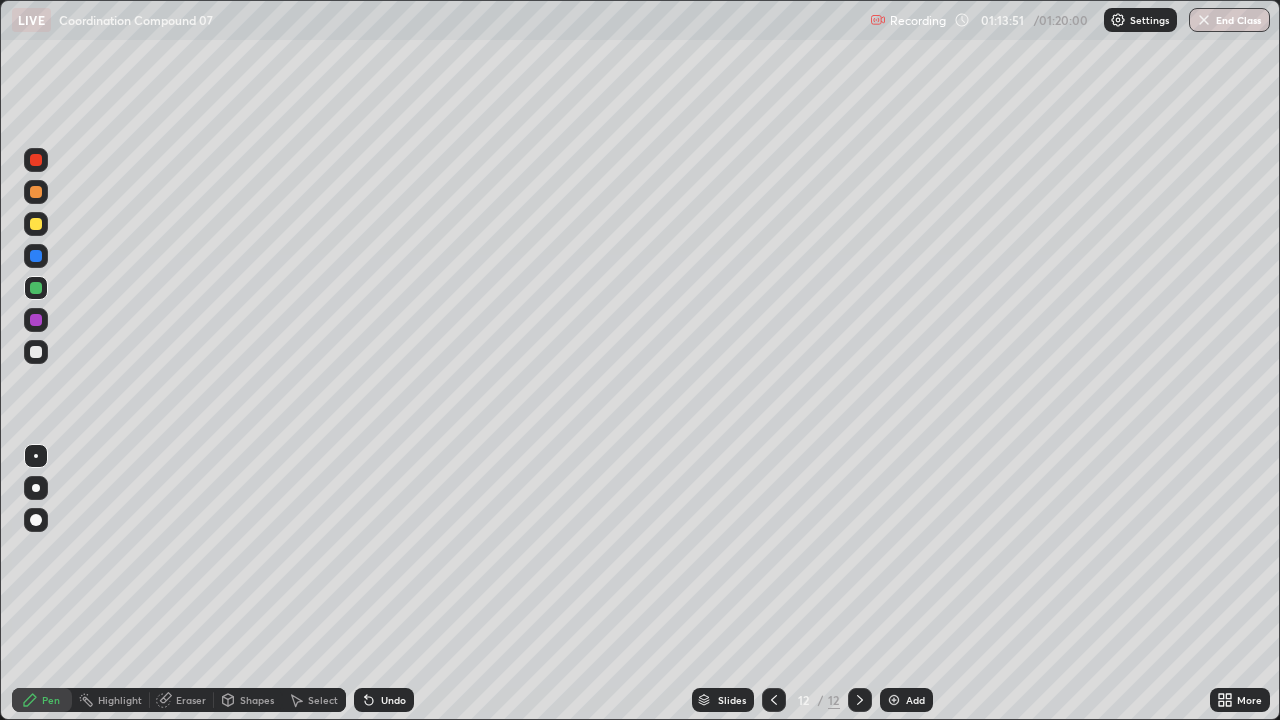 click 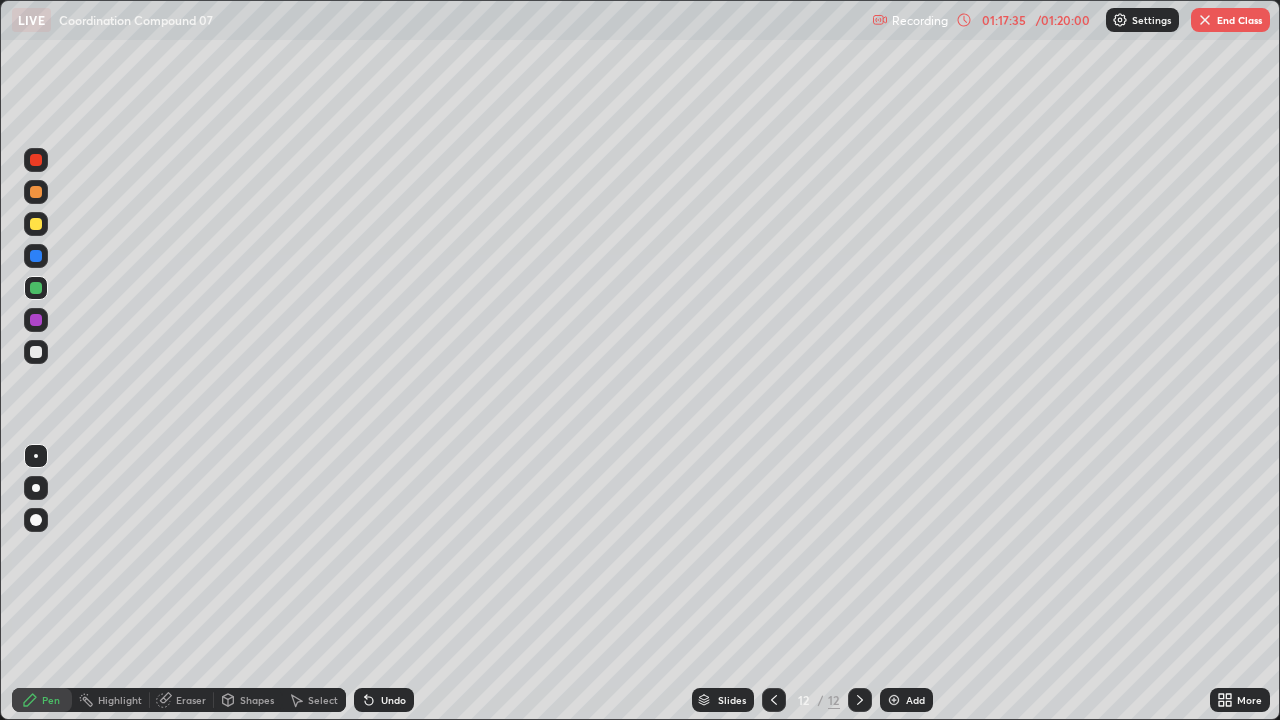 click at bounding box center [1205, 20] 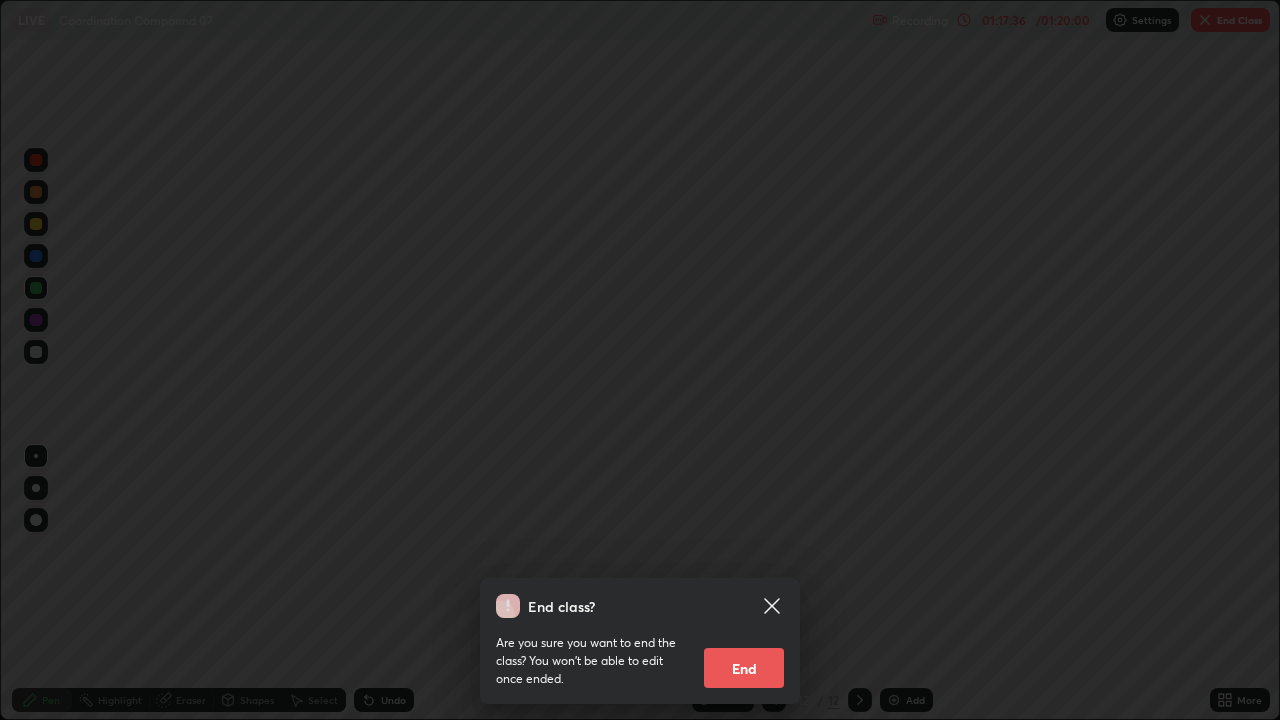 click on "End" at bounding box center [744, 668] 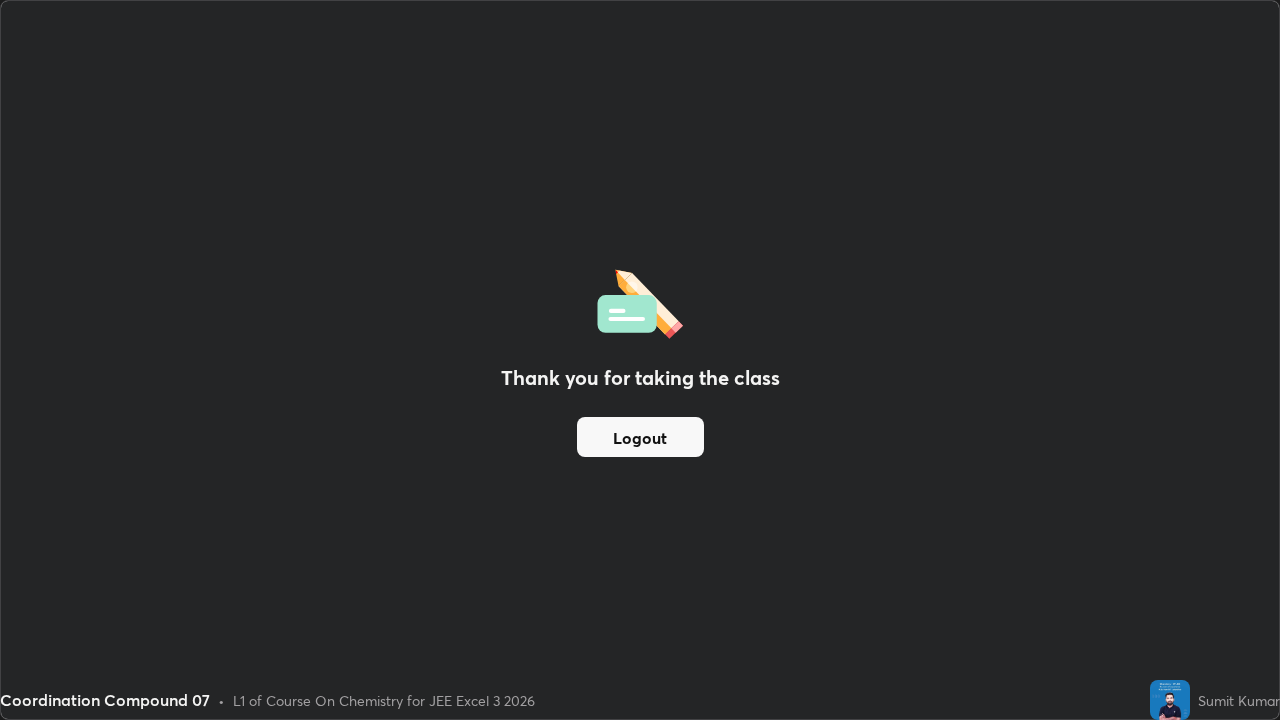 click on "Logout" at bounding box center [640, 437] 